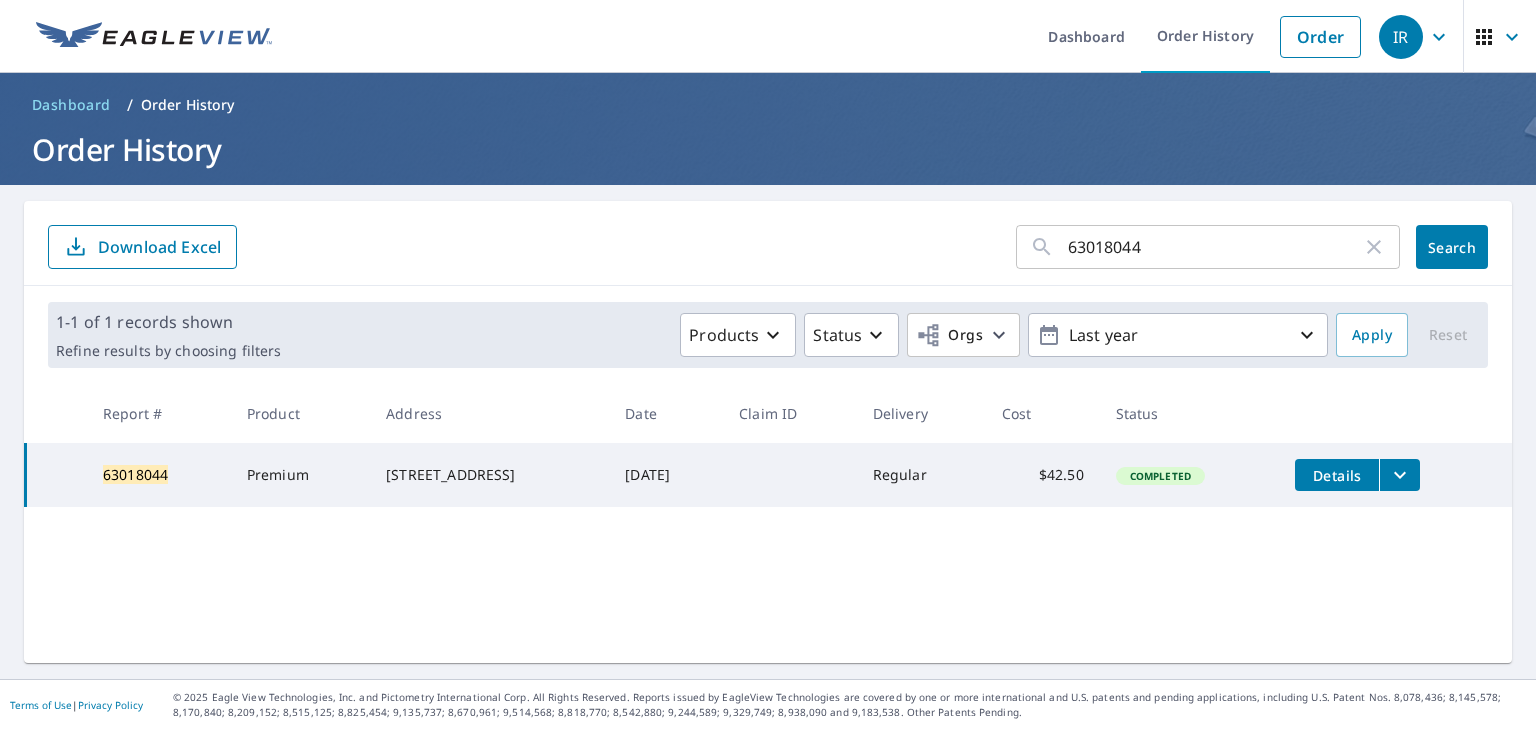 scroll, scrollTop: 0, scrollLeft: 0, axis: both 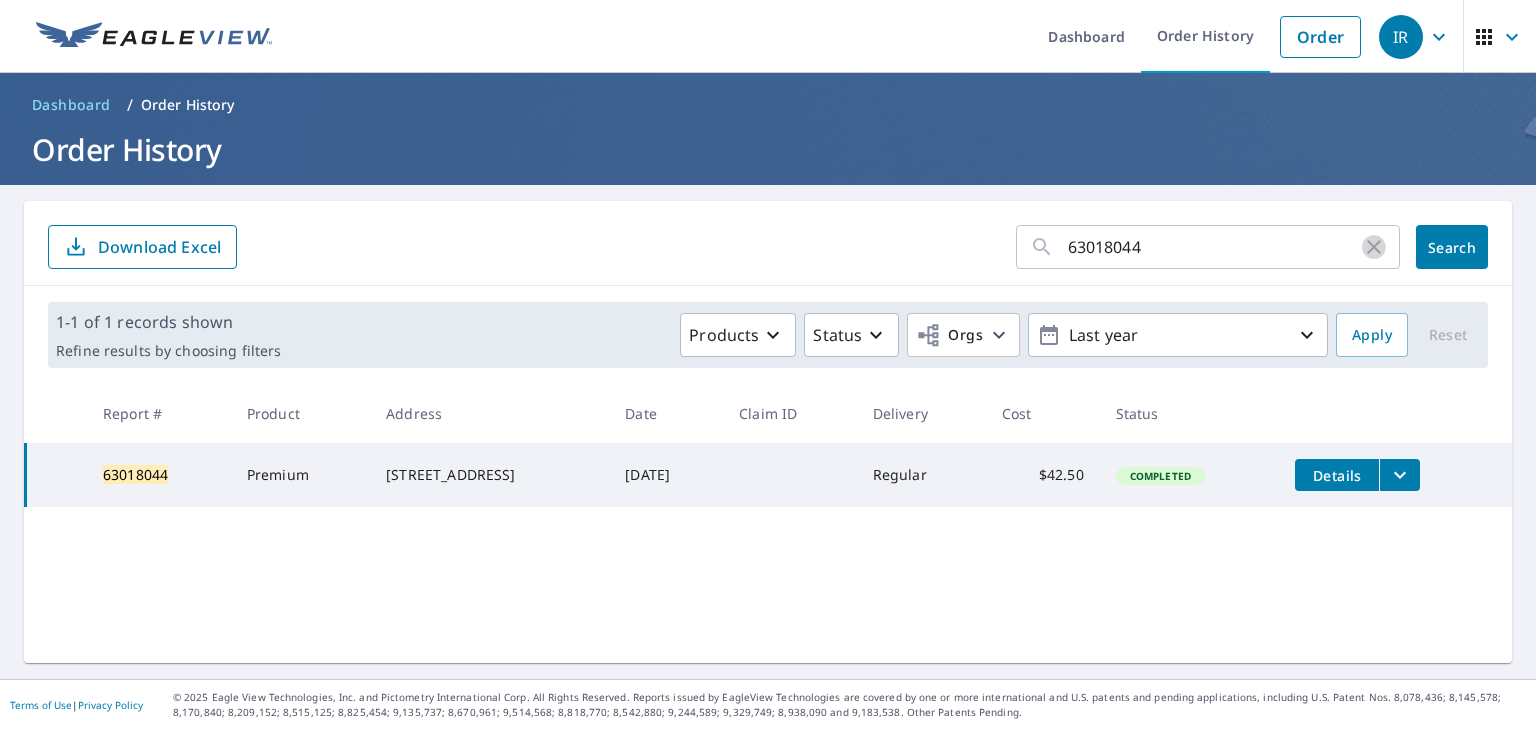 click 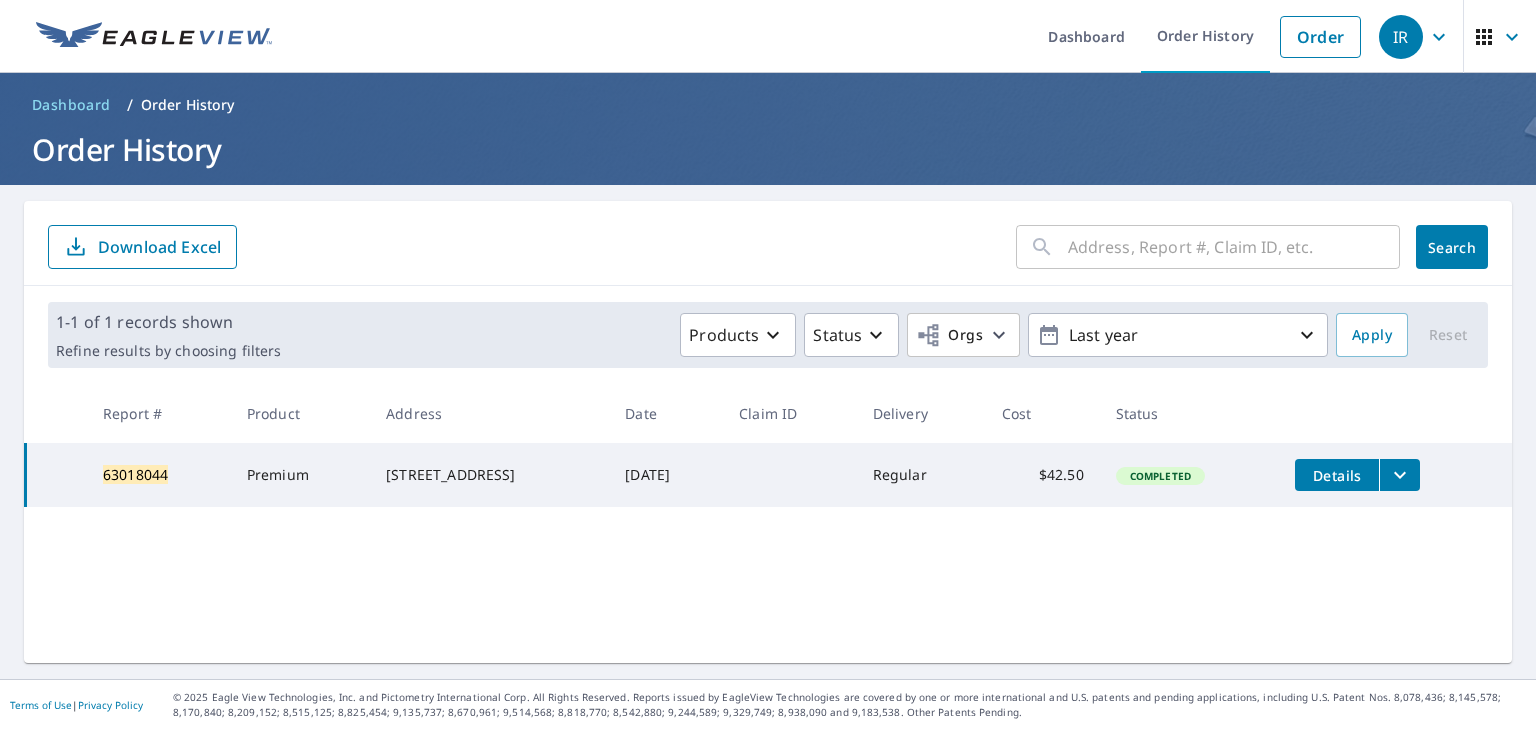 click at bounding box center [1234, 247] 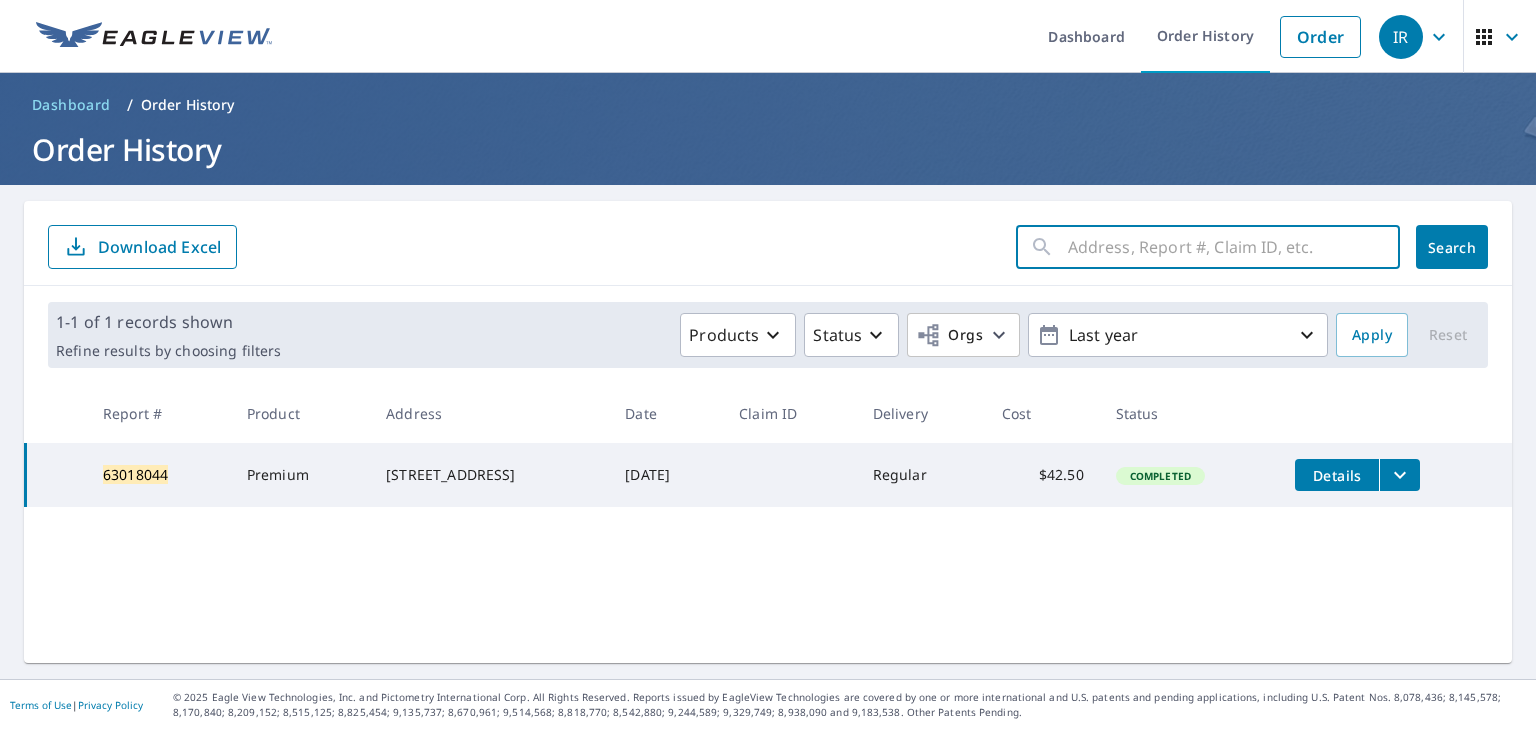paste on "59998001" 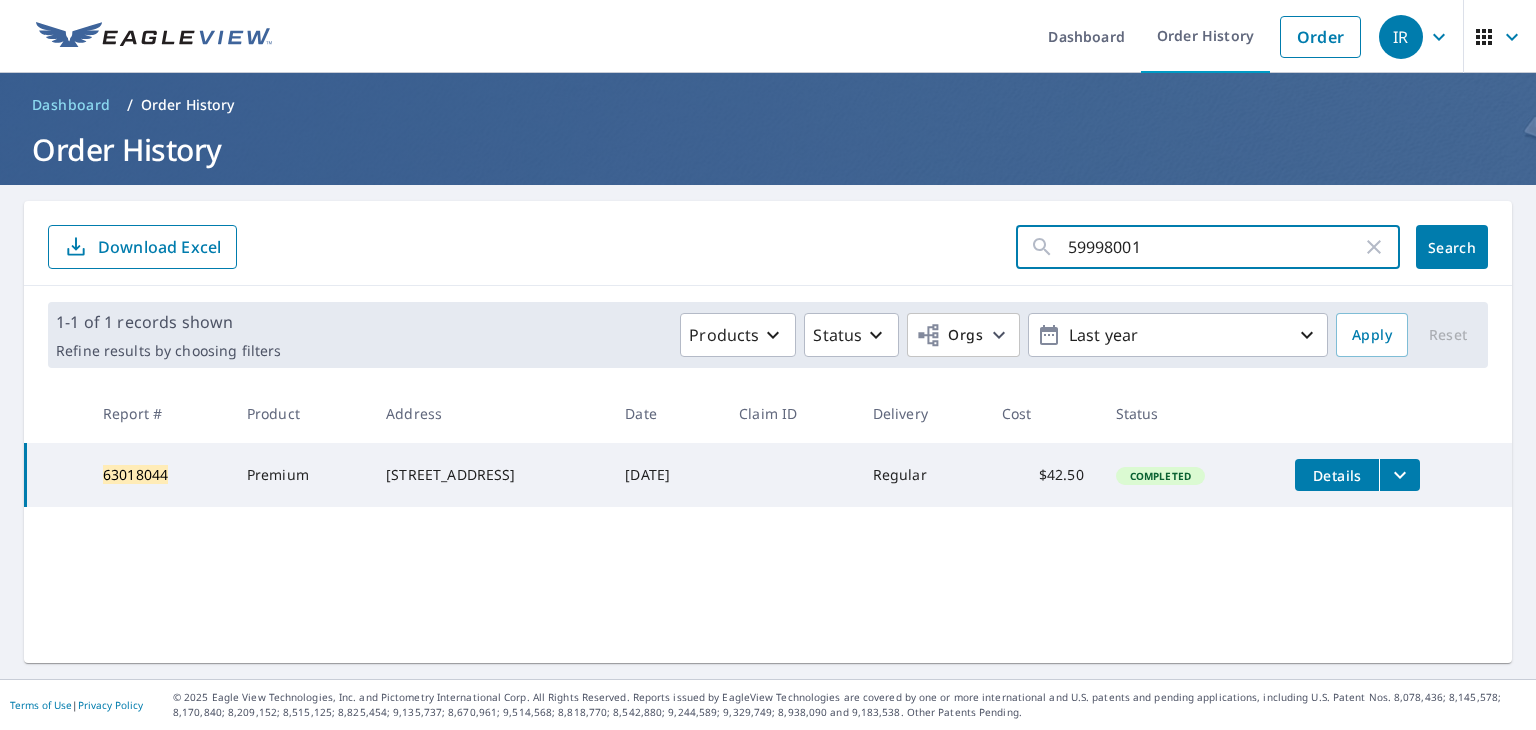 type on "59998001" 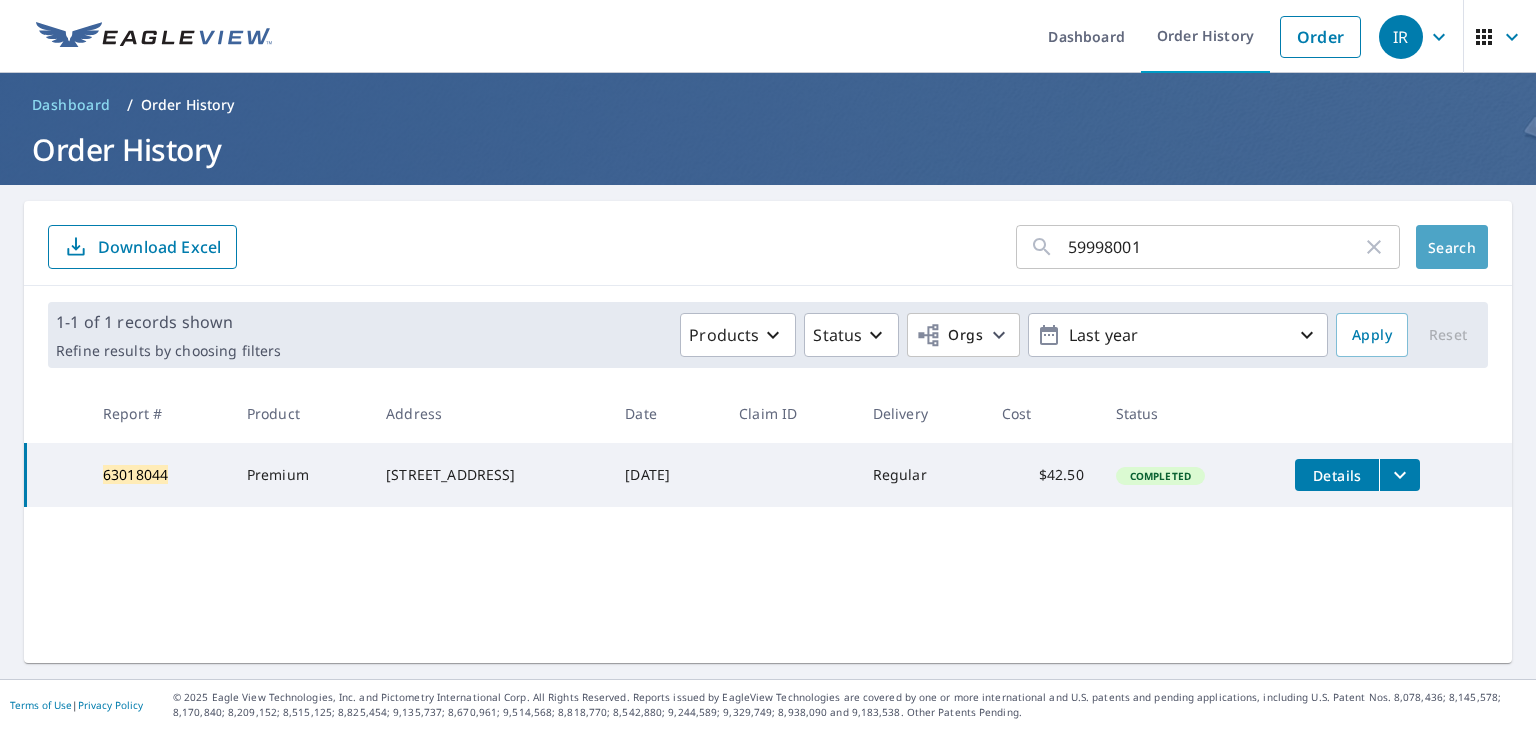 click on "Search" at bounding box center (1452, 247) 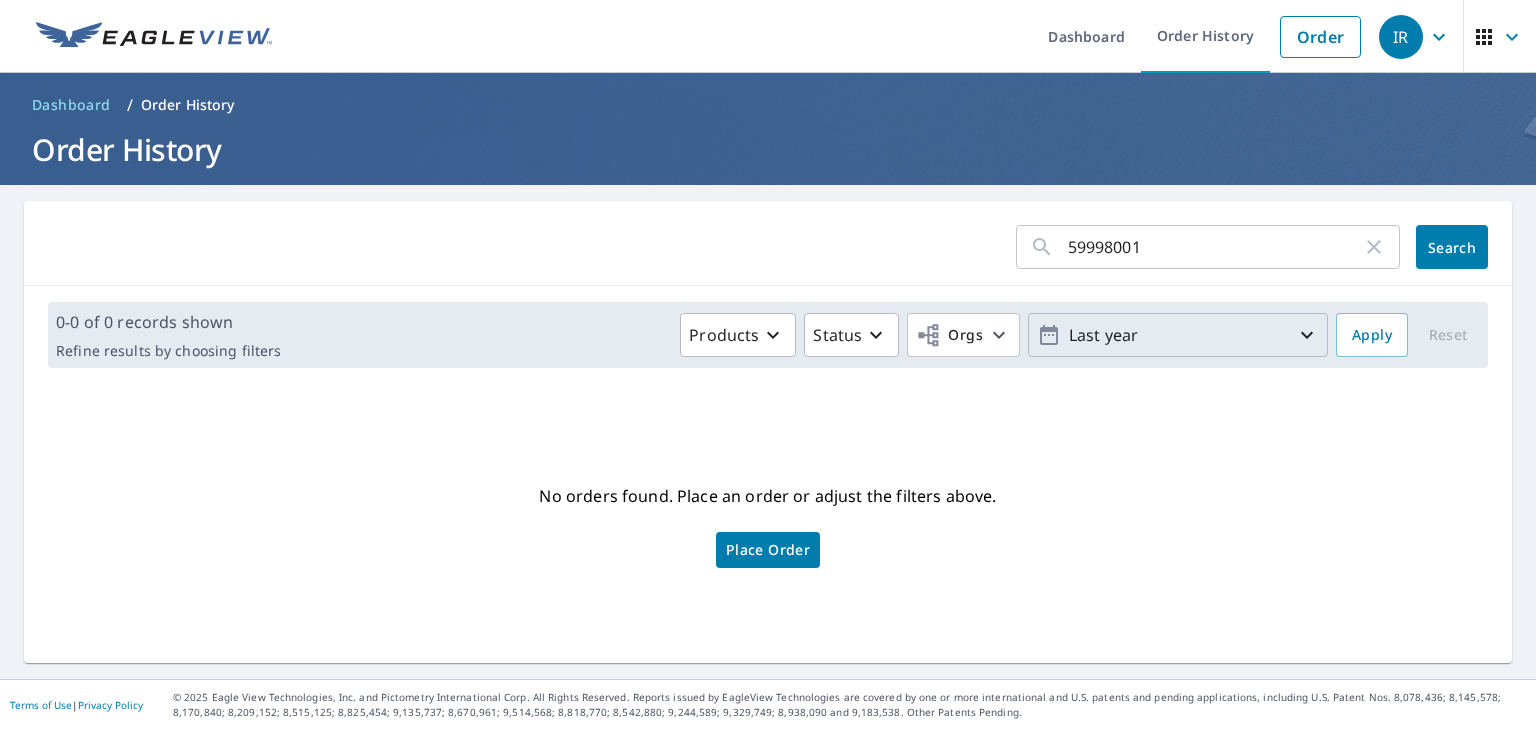 click on "Last year" at bounding box center (1178, 335) 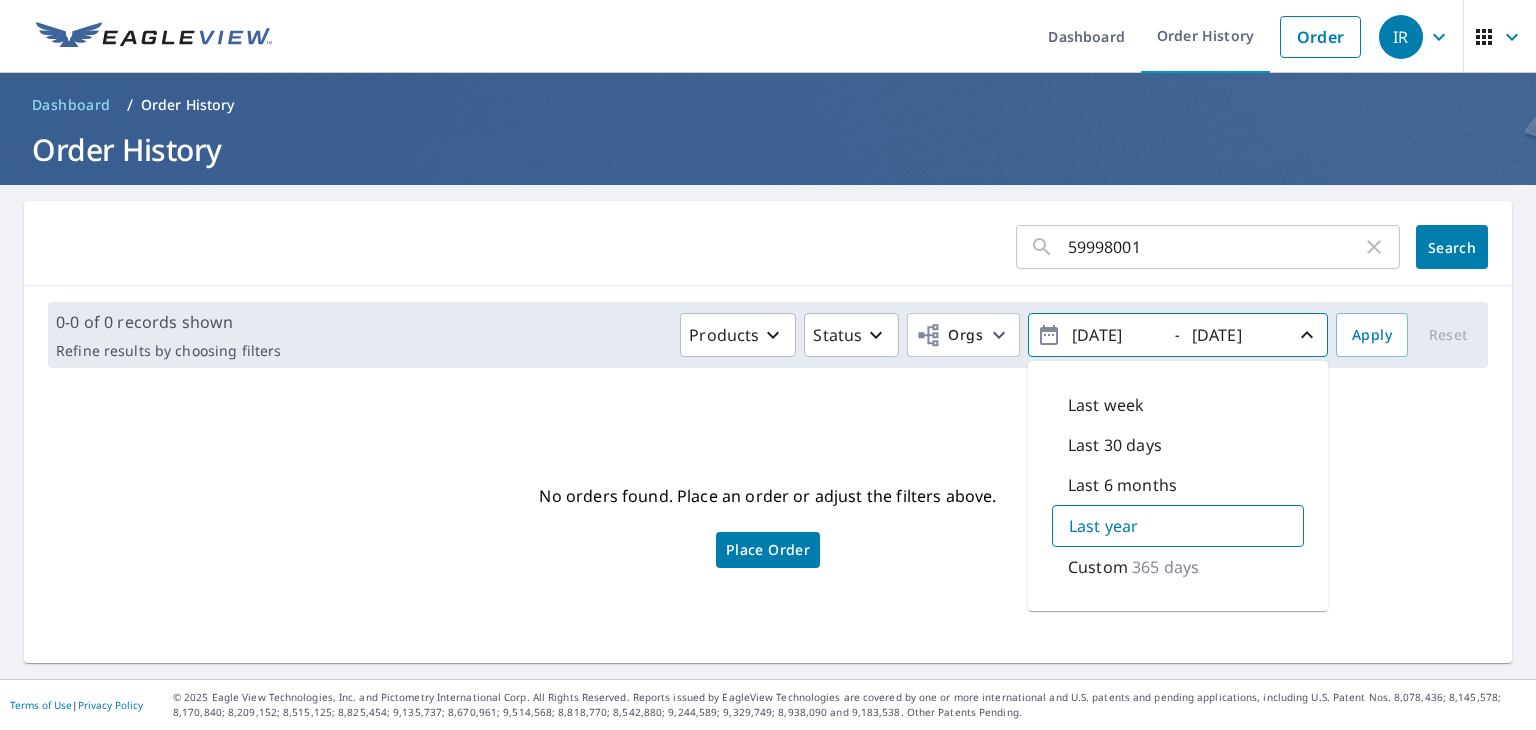 click on "[DATE]" at bounding box center (1115, 335) 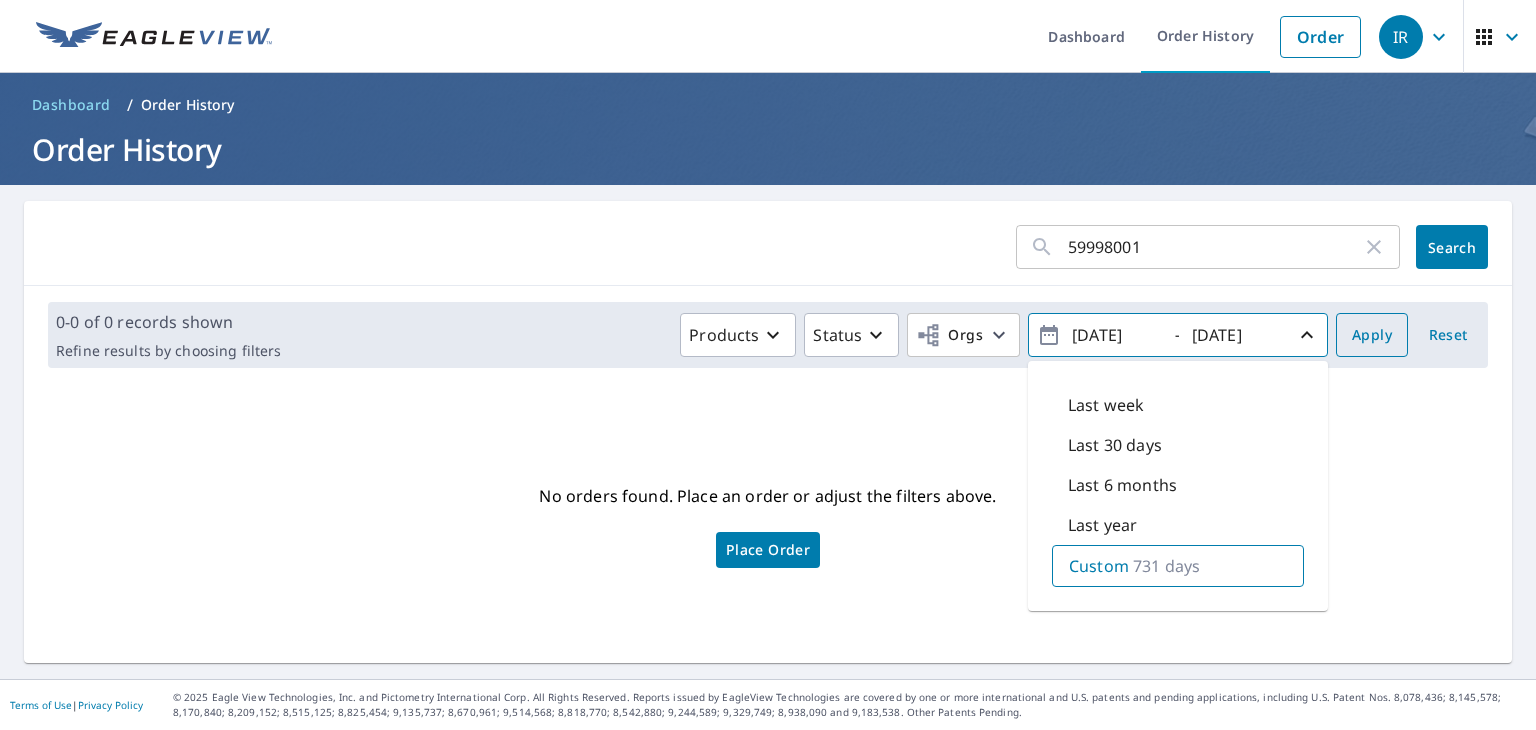 type on "[DATE]" 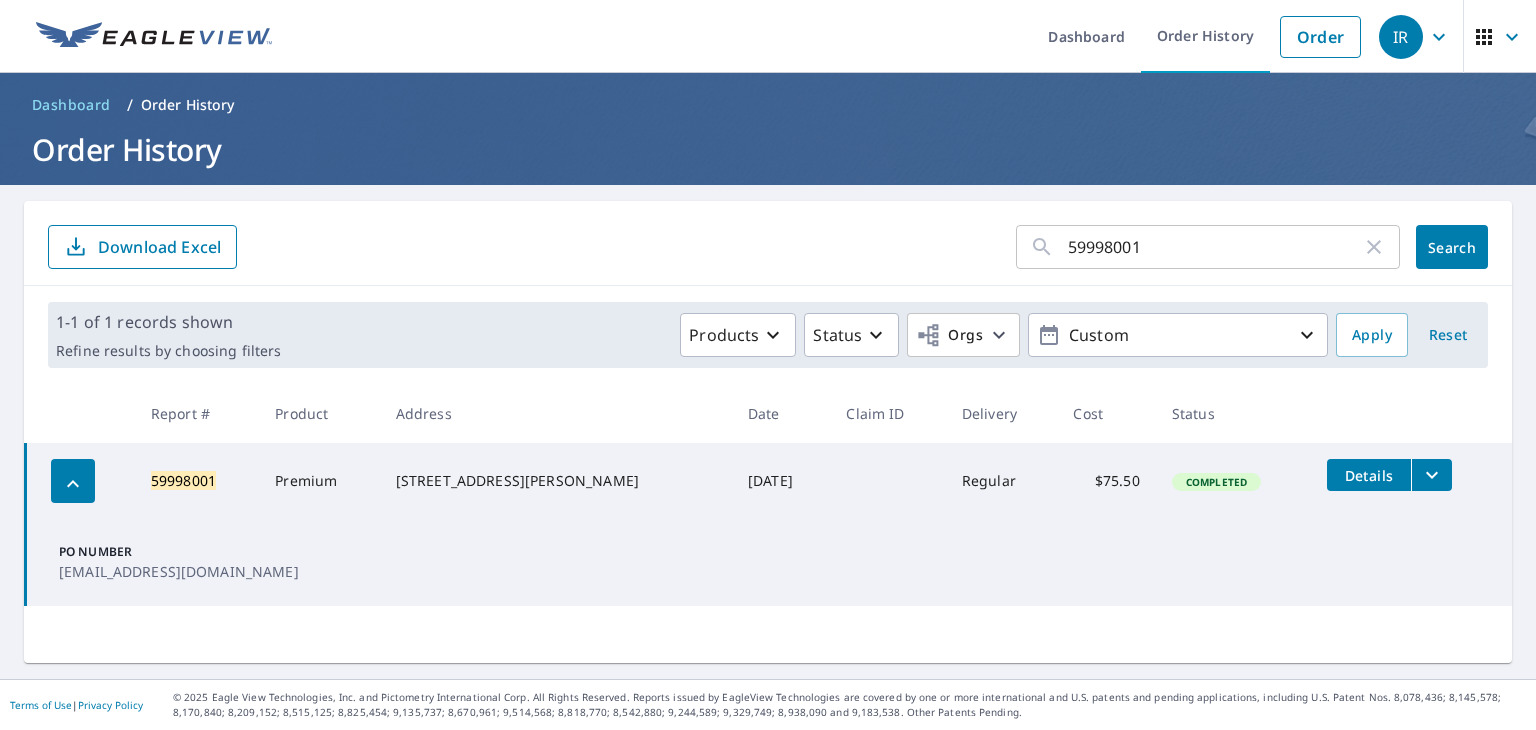 click 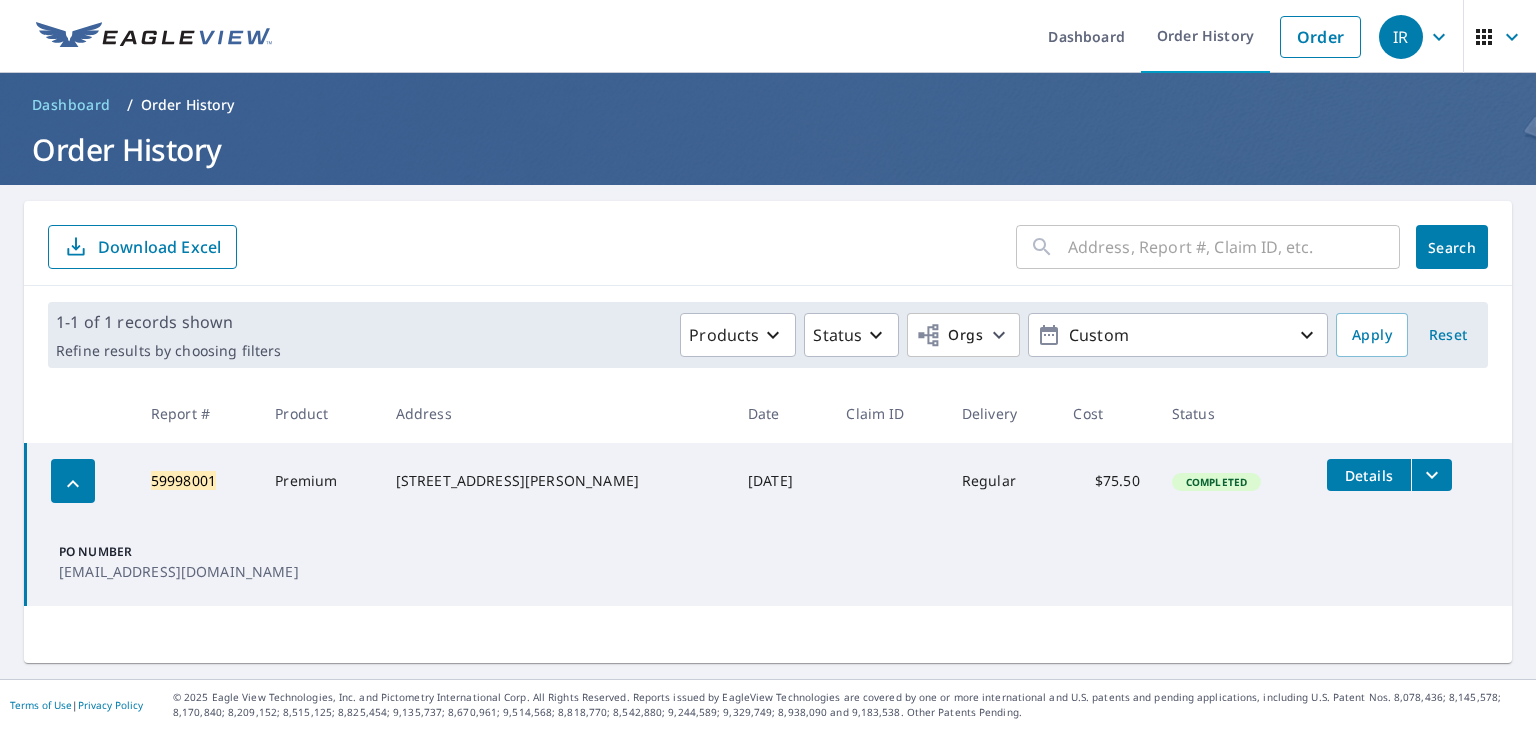 click at bounding box center (1234, 247) 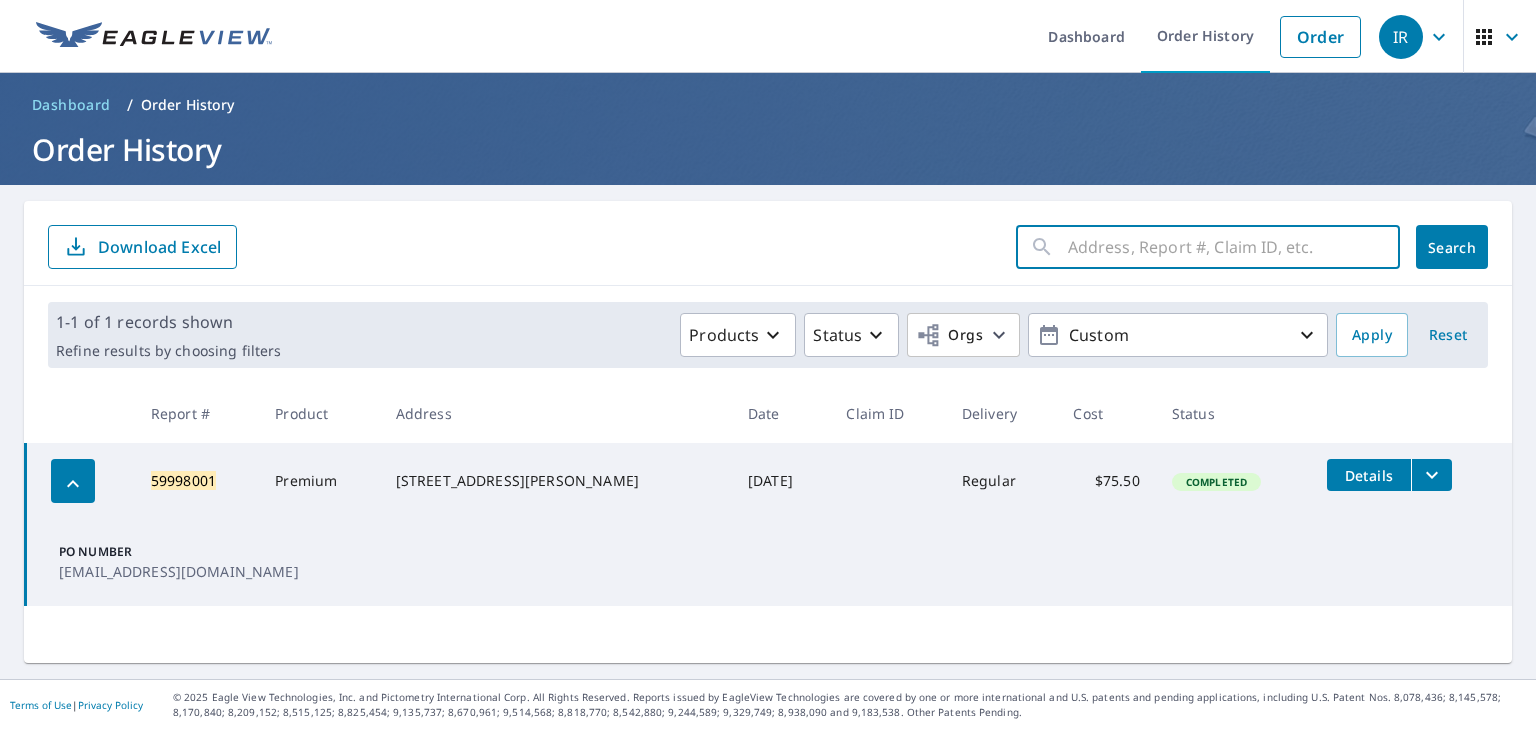paste on "63822212" 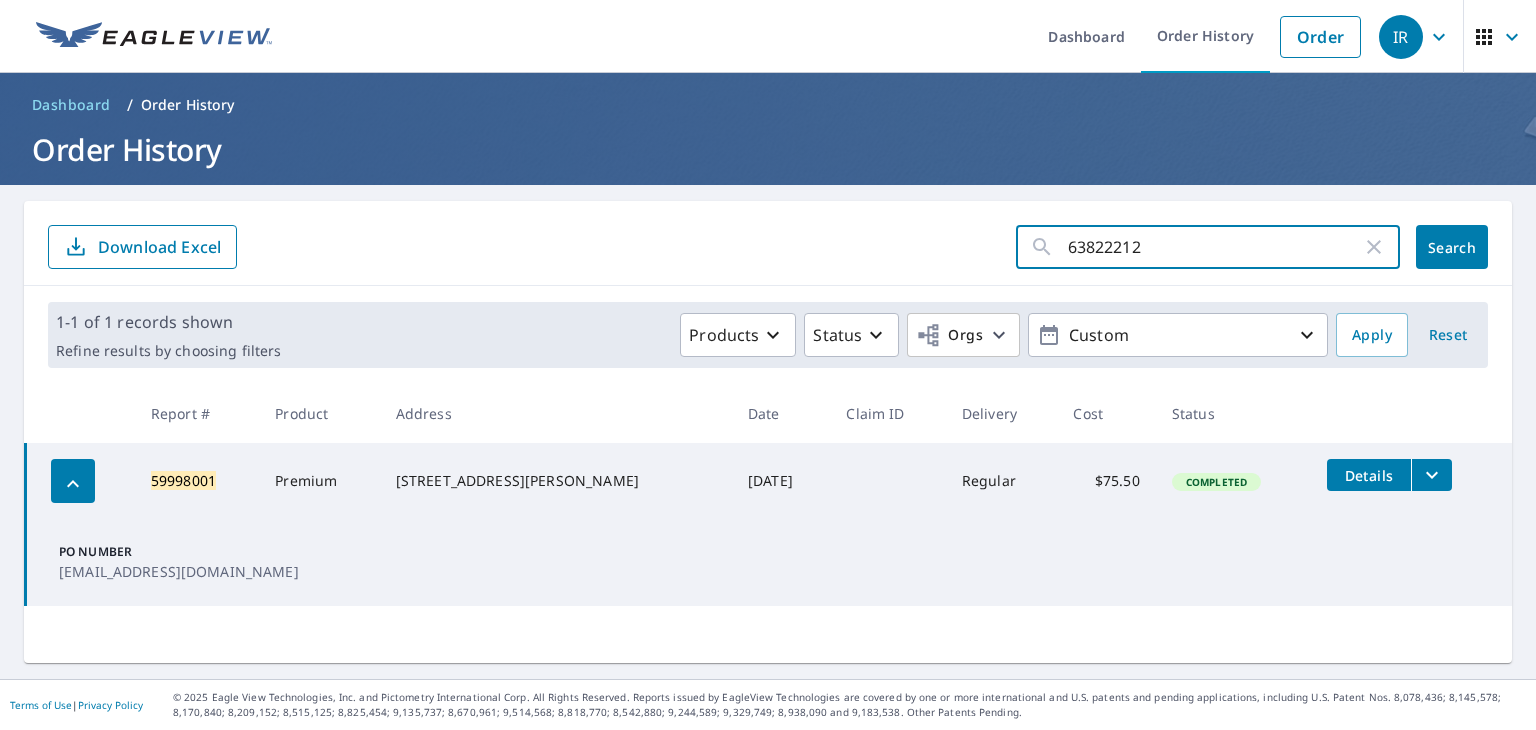 type on "63822212" 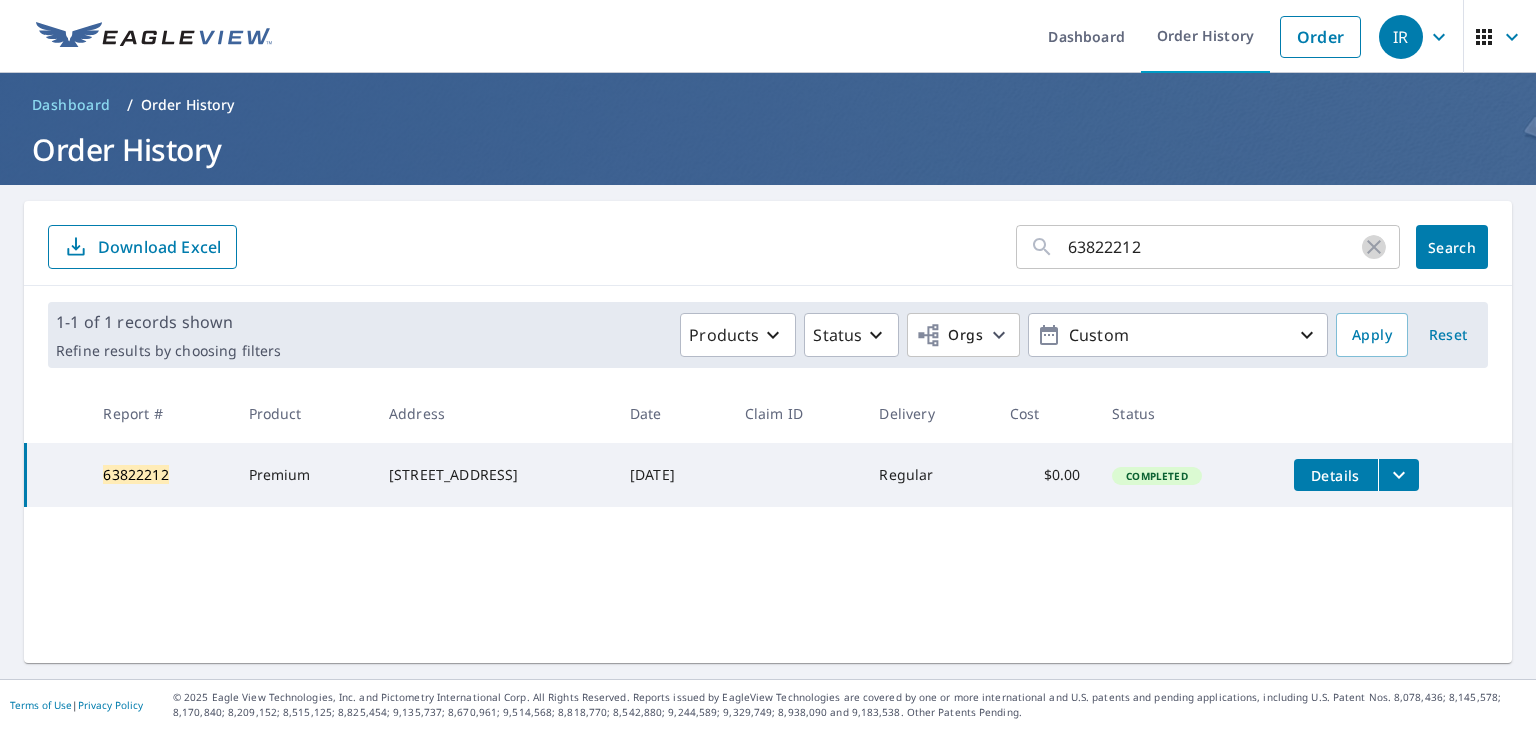 click 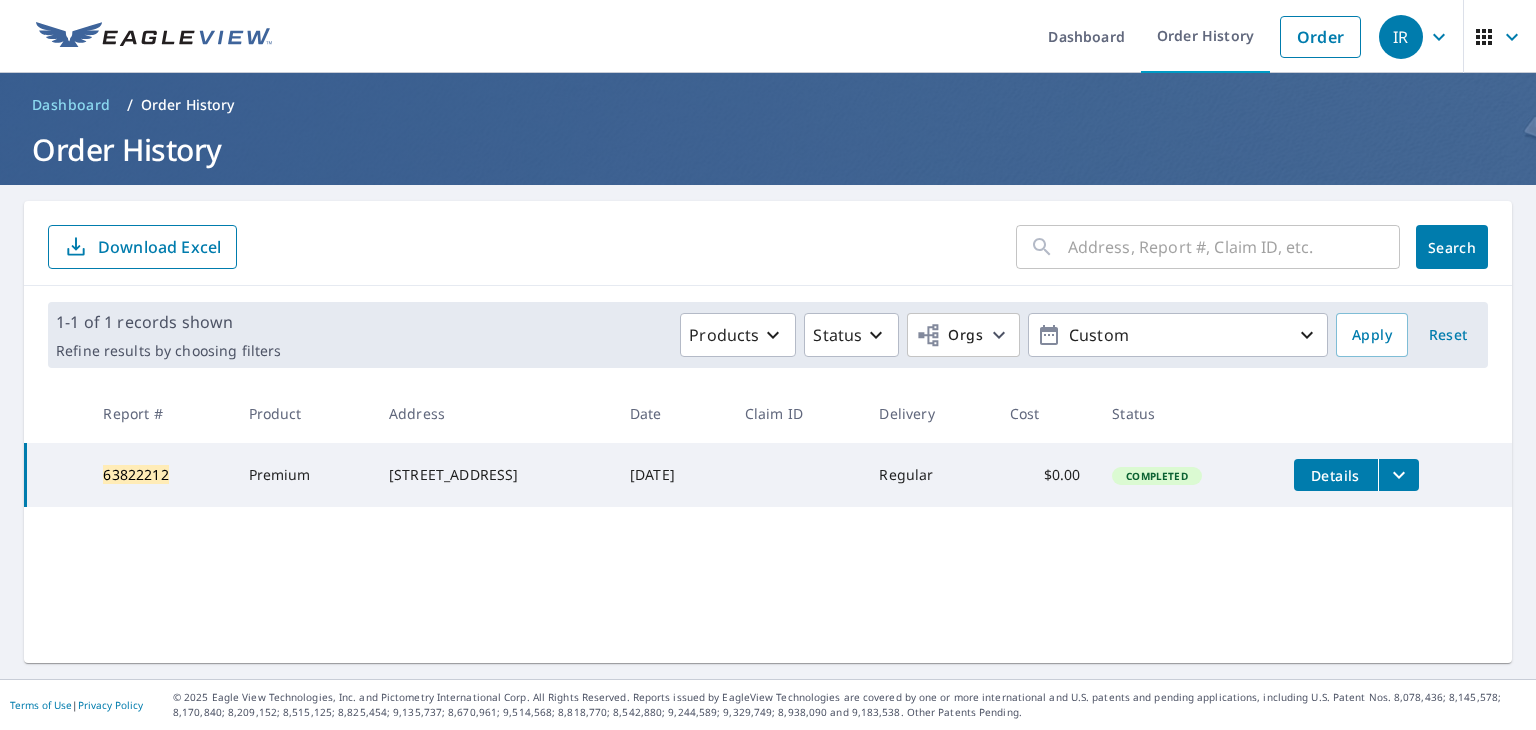 click at bounding box center (1234, 247) 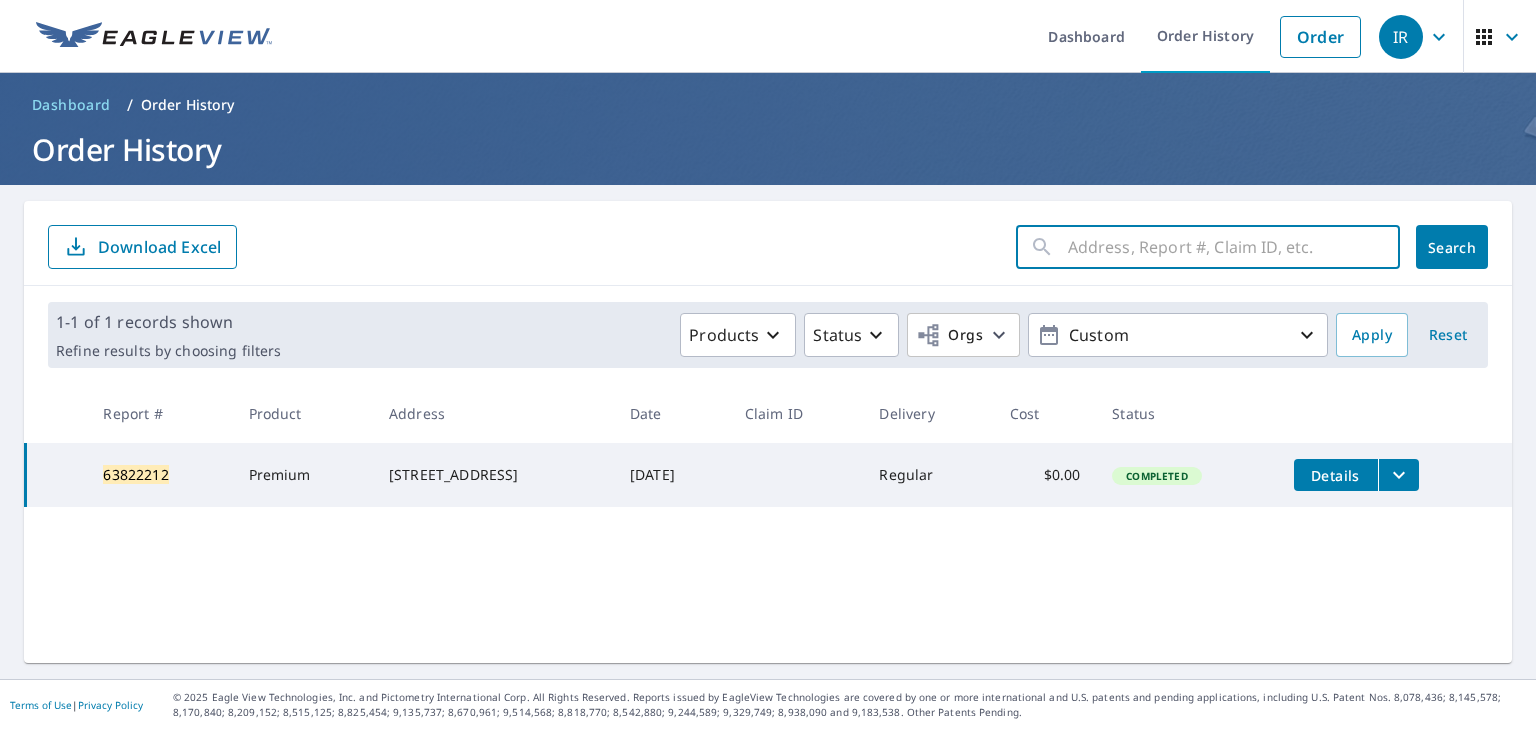 paste on "1812 [GEOGRAPHIC_DATA]" 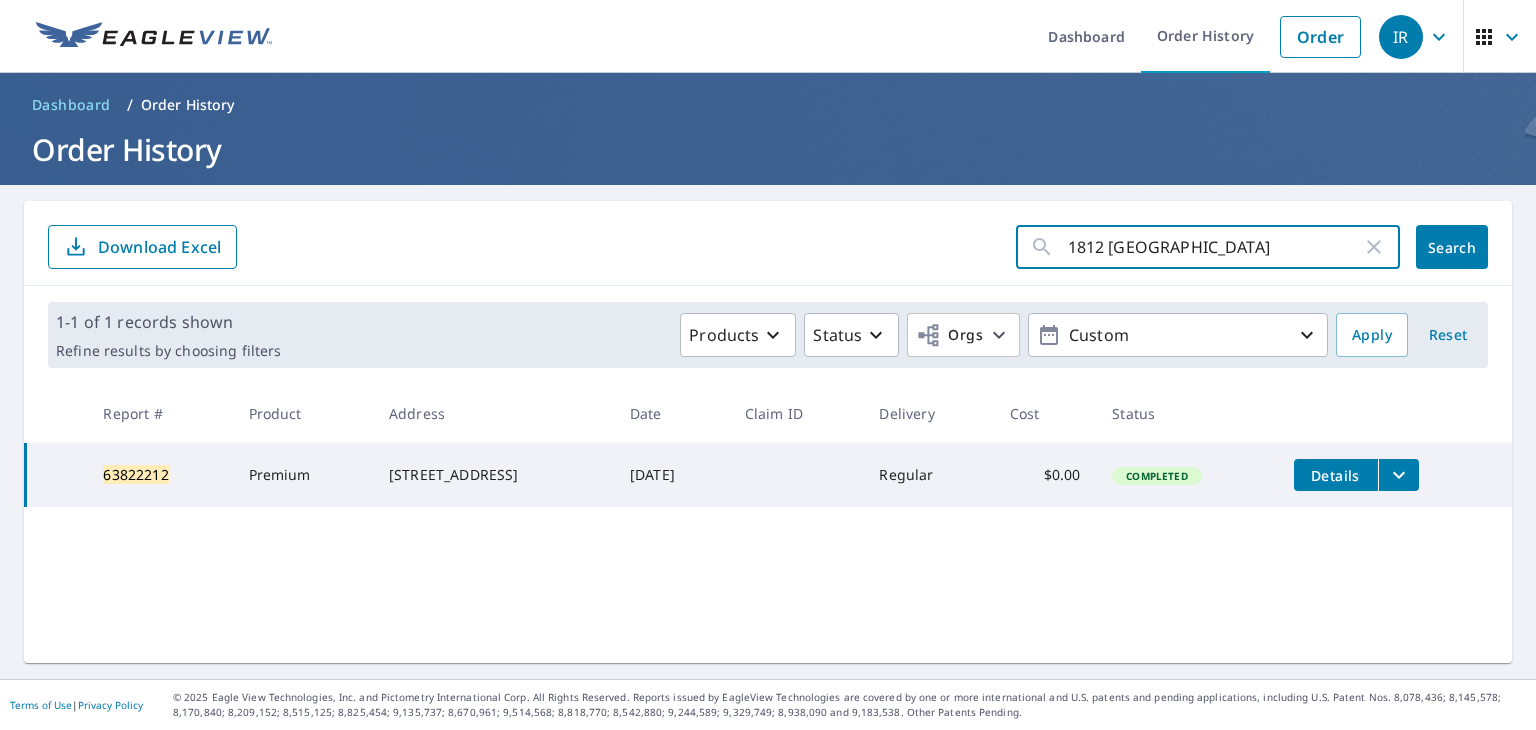 type on "1812 [GEOGRAPHIC_DATA]" 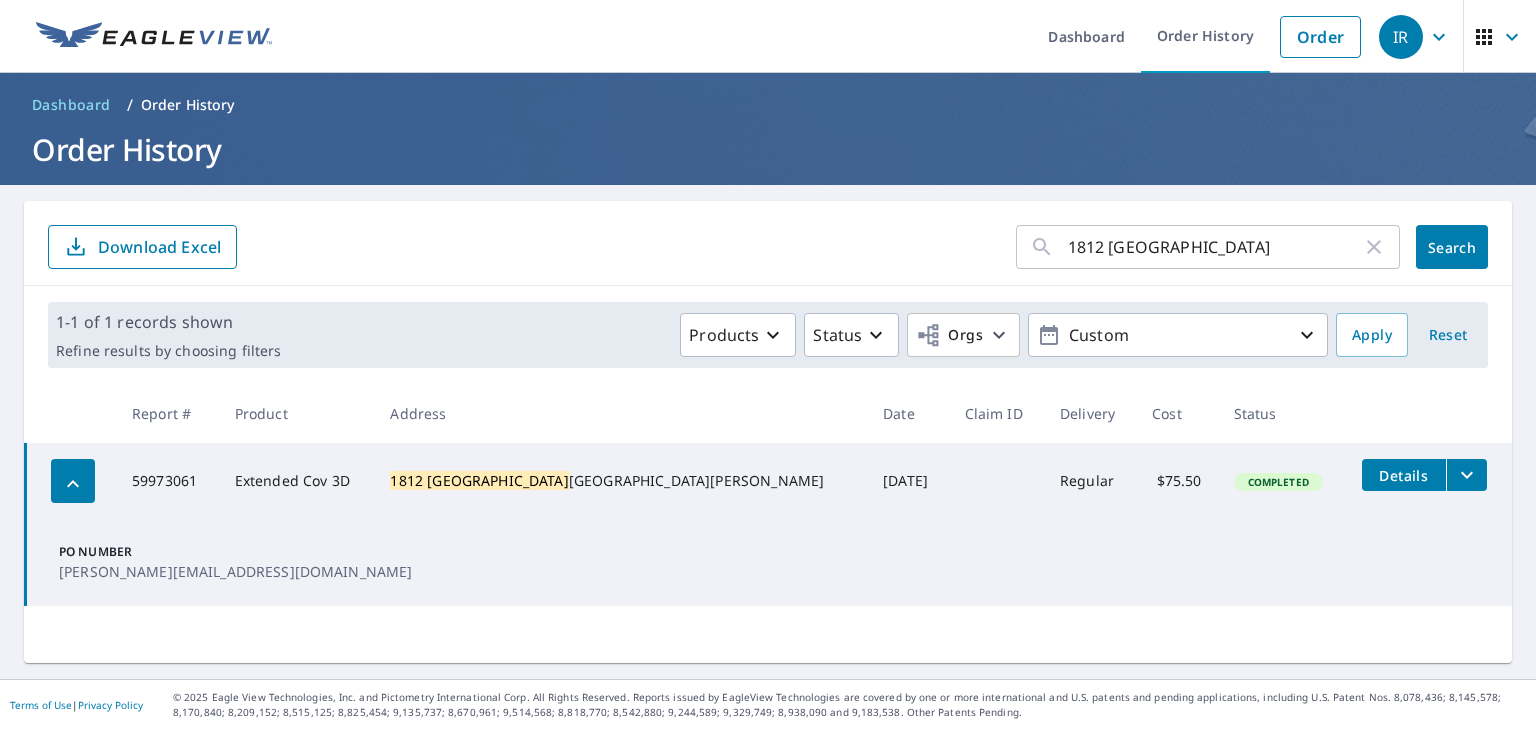 click 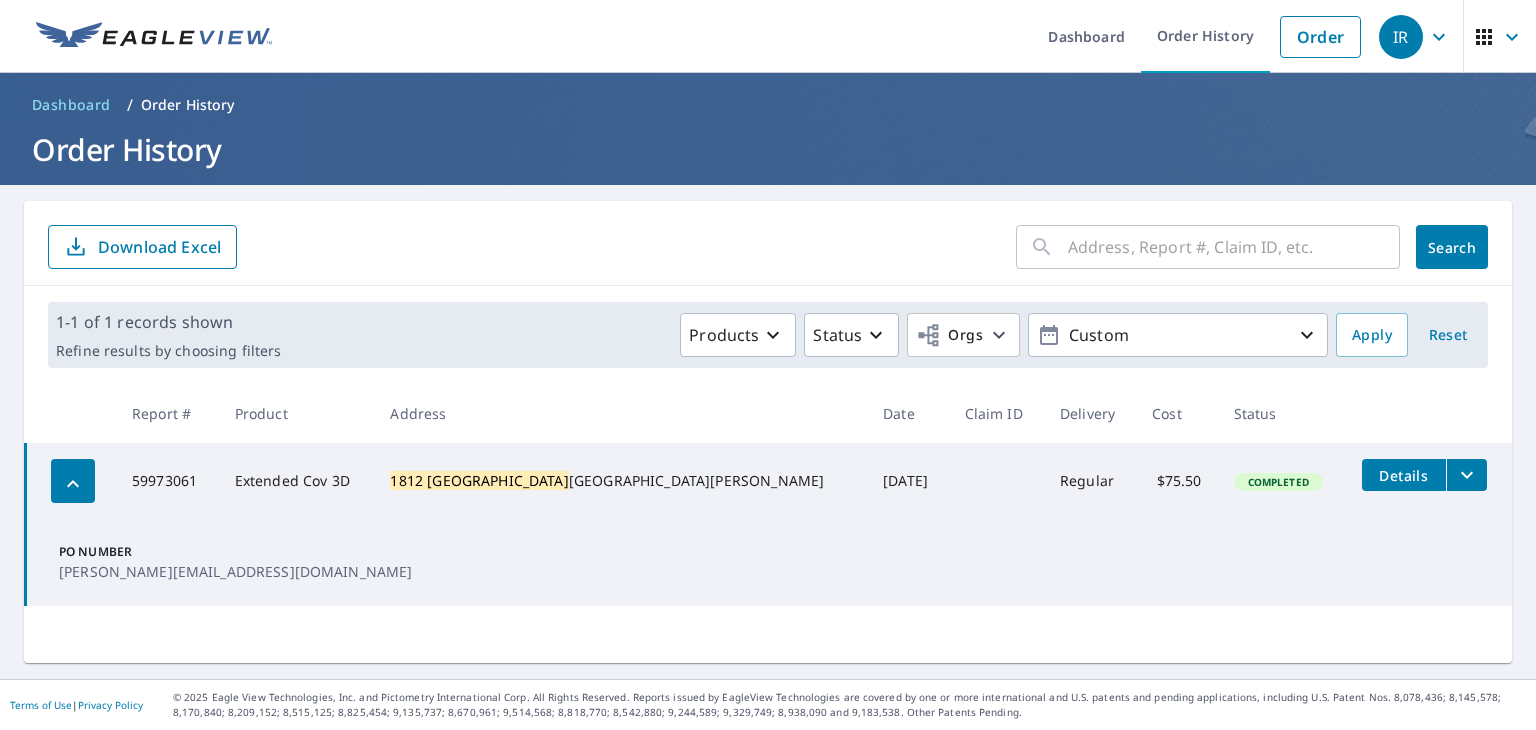 click at bounding box center (1234, 247) 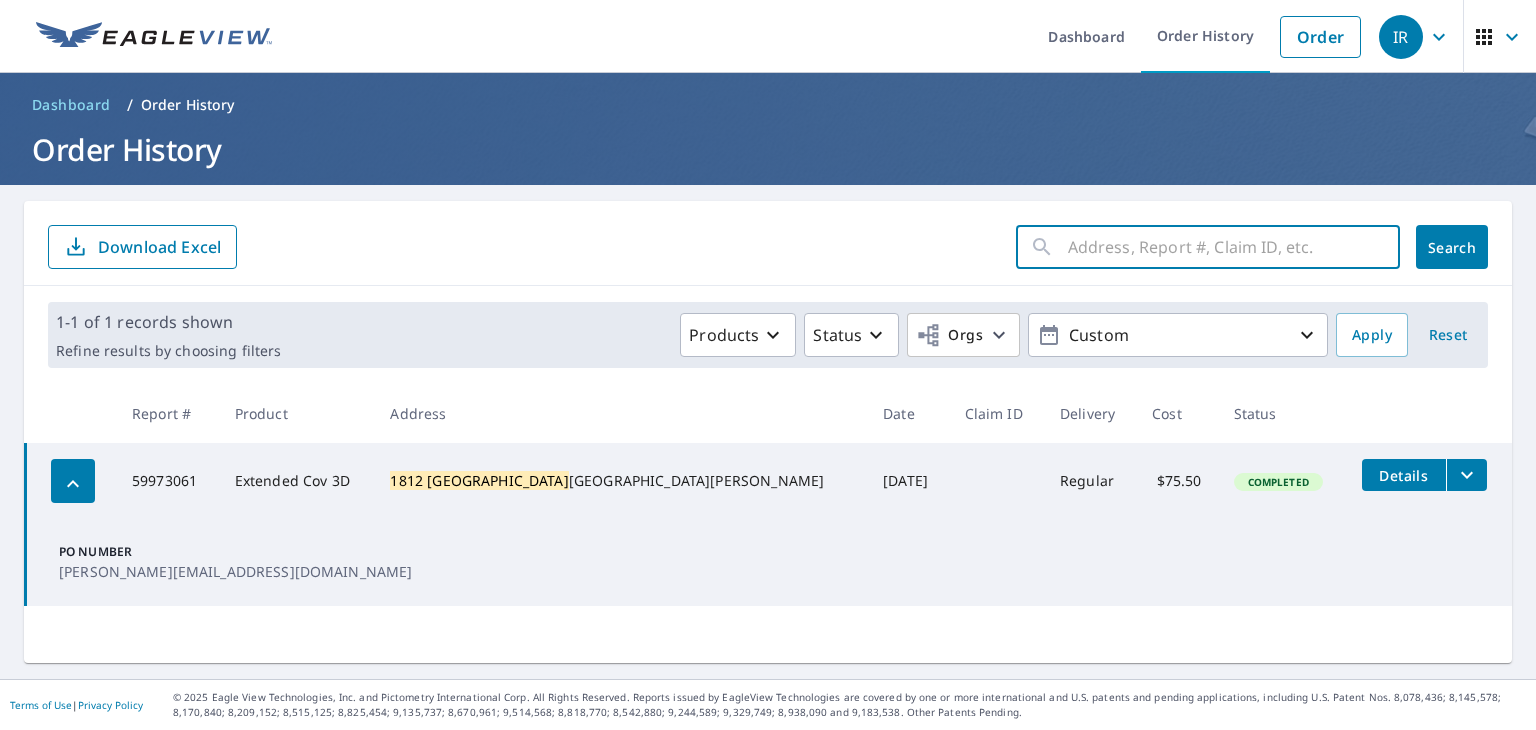 paste on "65257742" 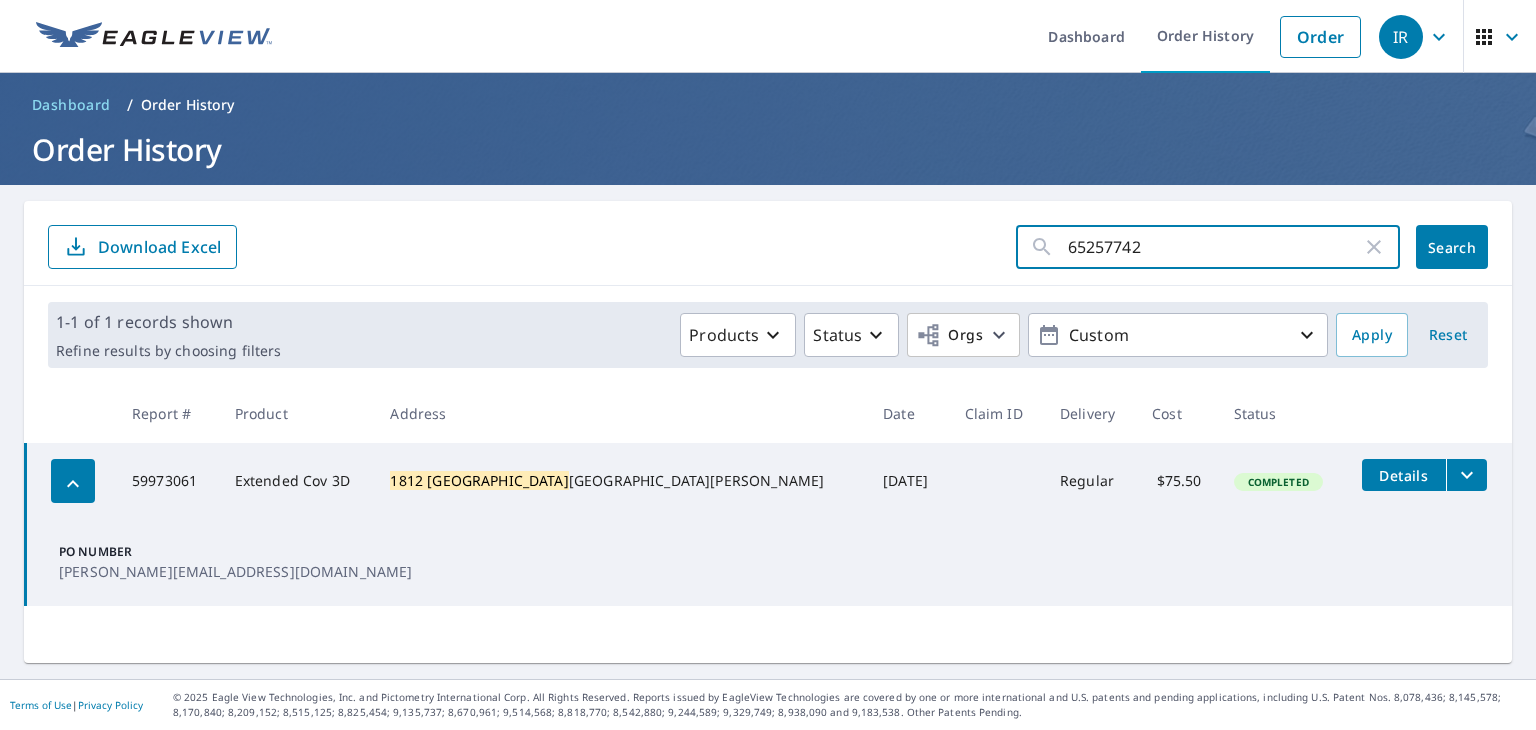 type on "65257742" 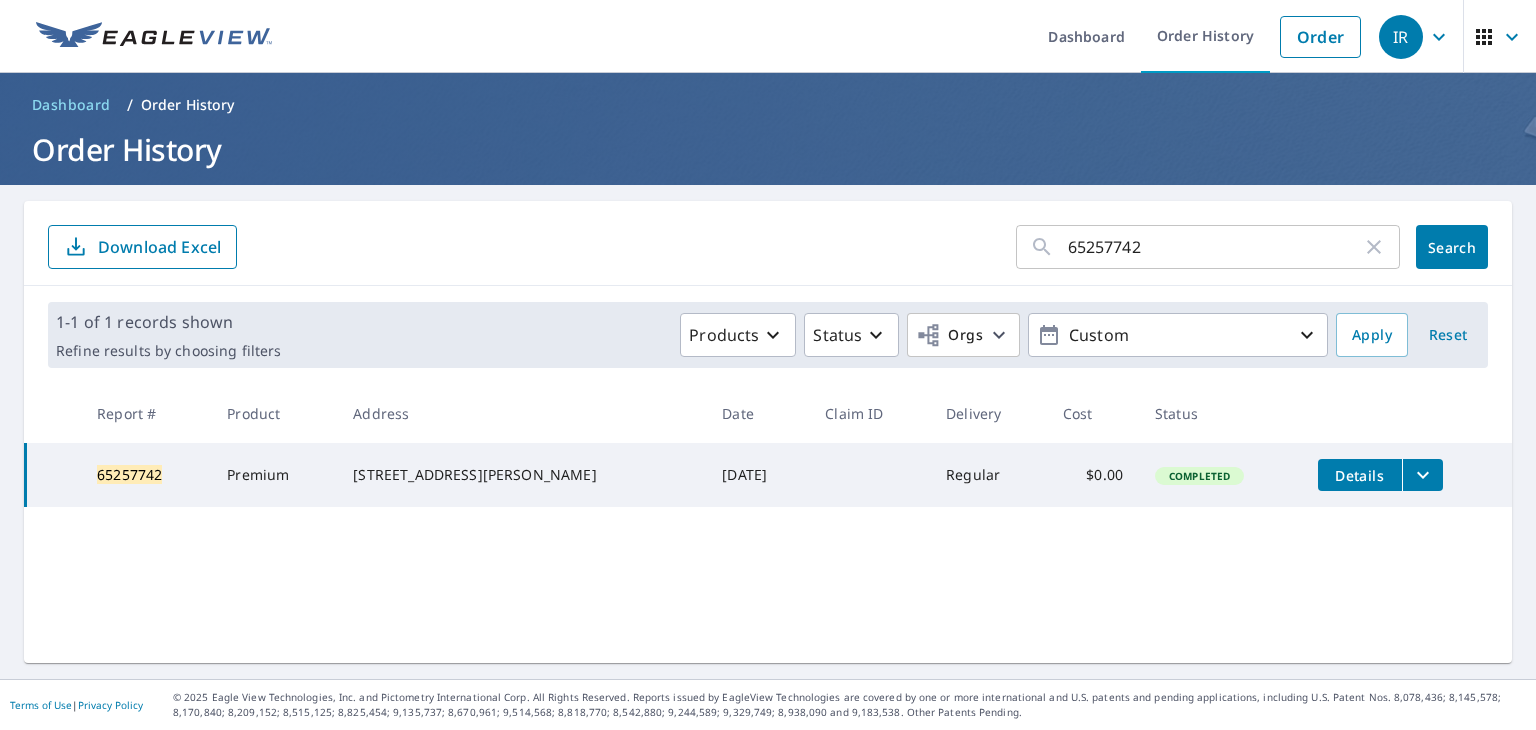 drag, startPoint x: 1360, startPoint y: 247, endPoint x: 1309, endPoint y: 251, distance: 51.156624 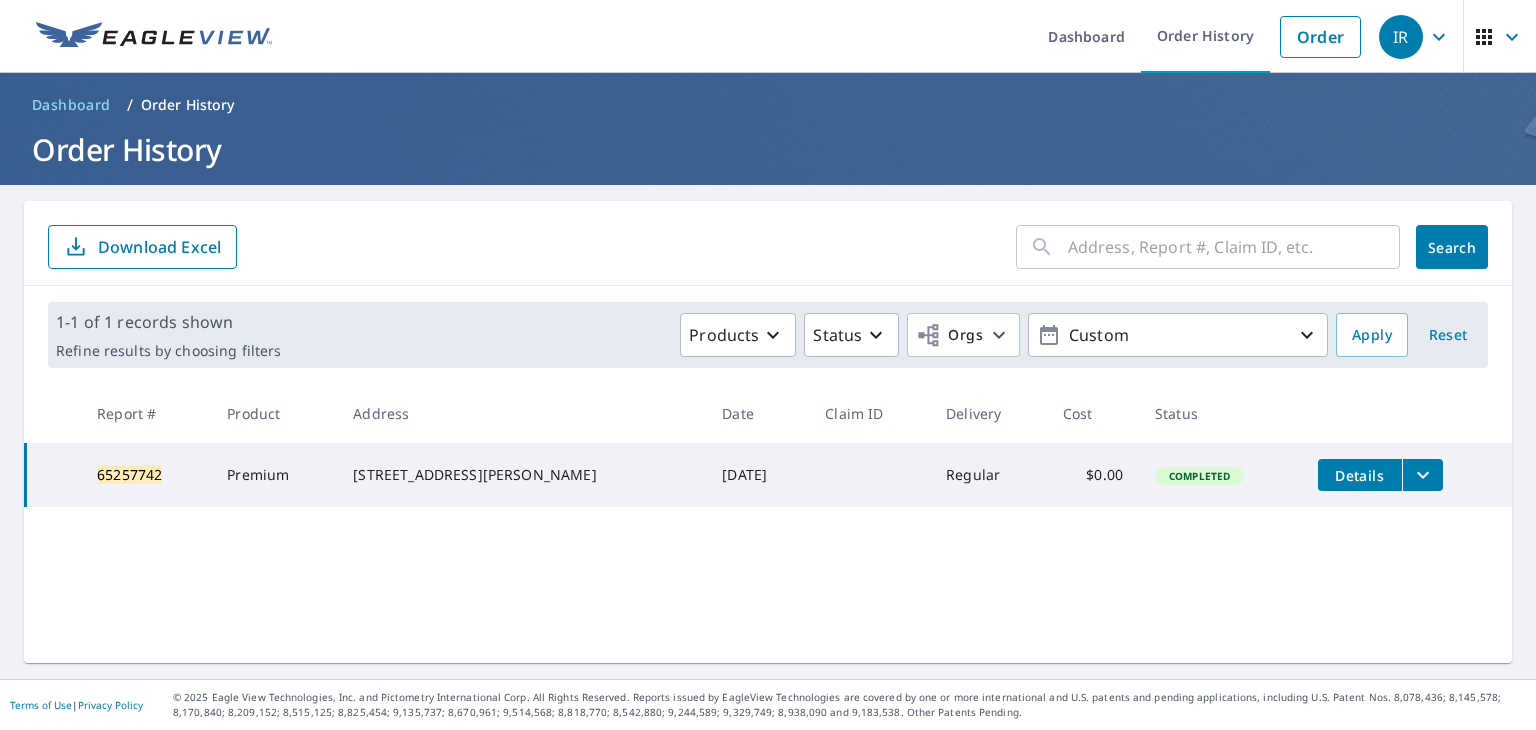 click at bounding box center [1234, 247] 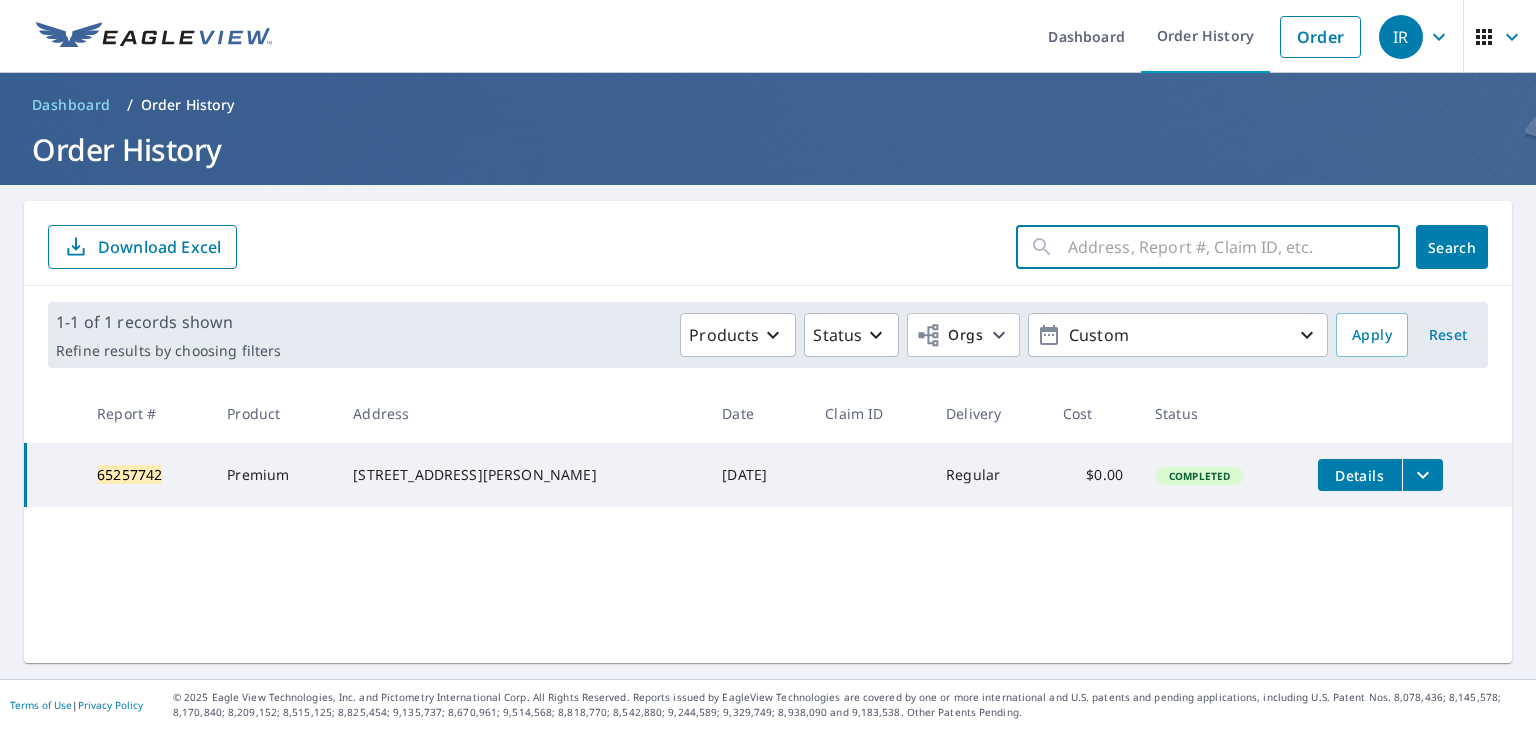 paste on "61793712" 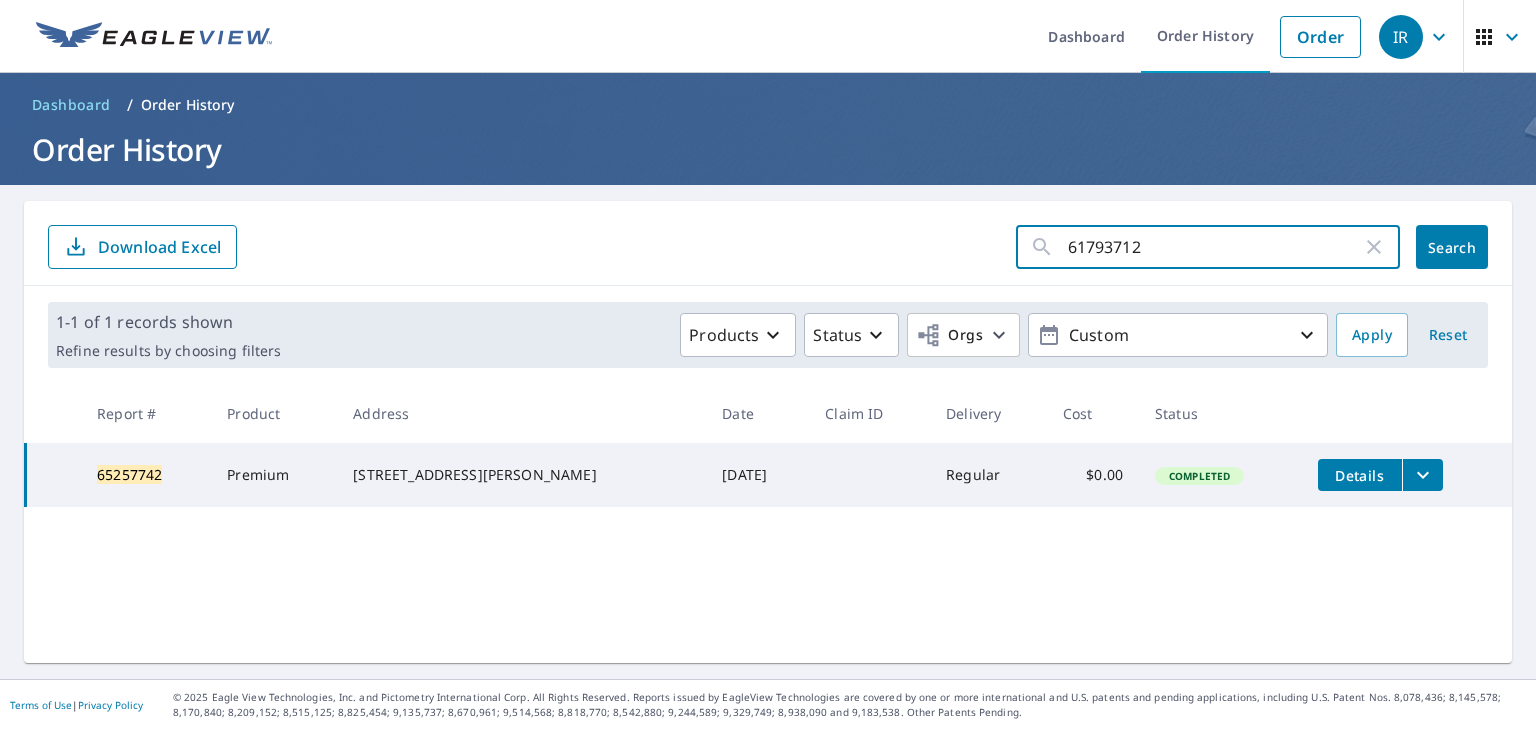 type on "61793712" 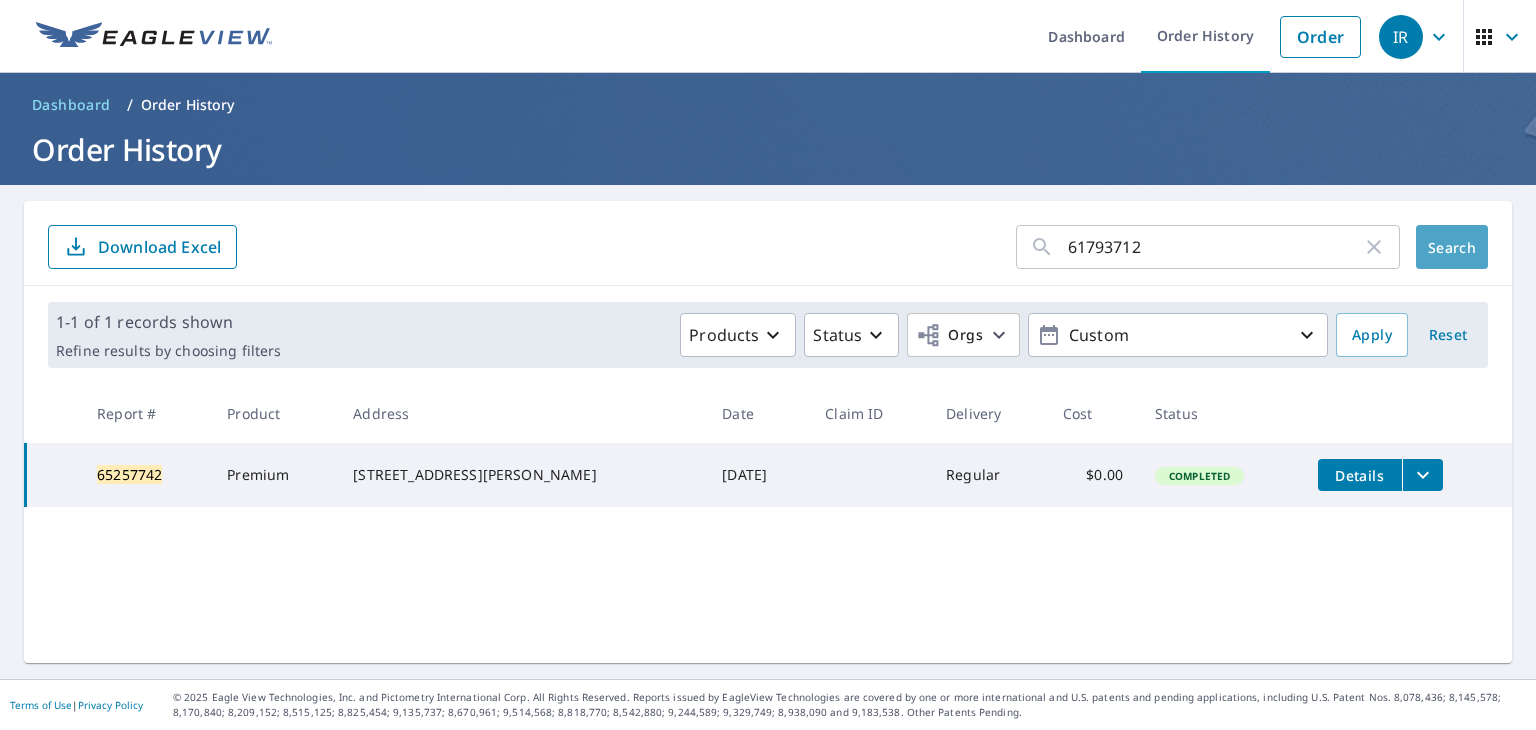 click on "Search" 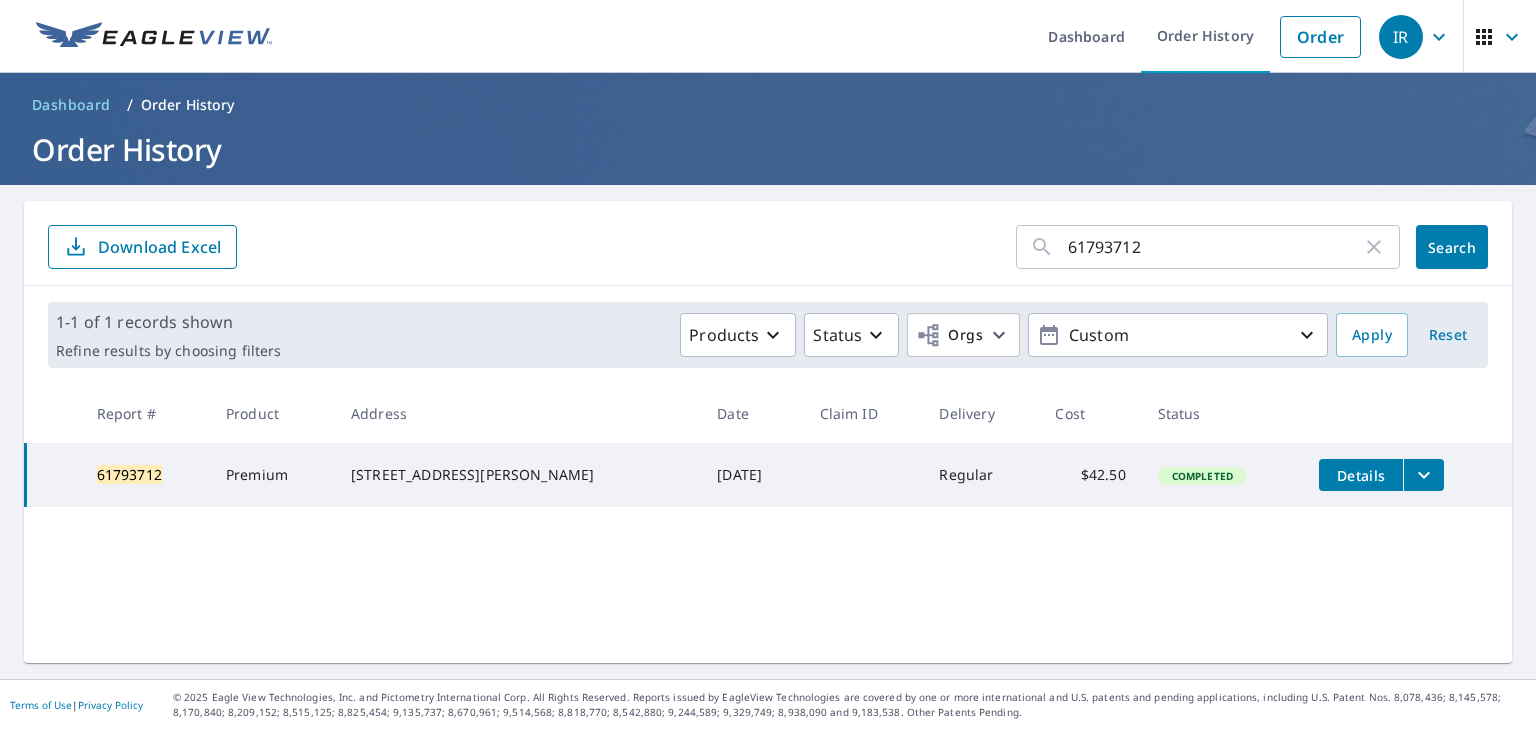 click 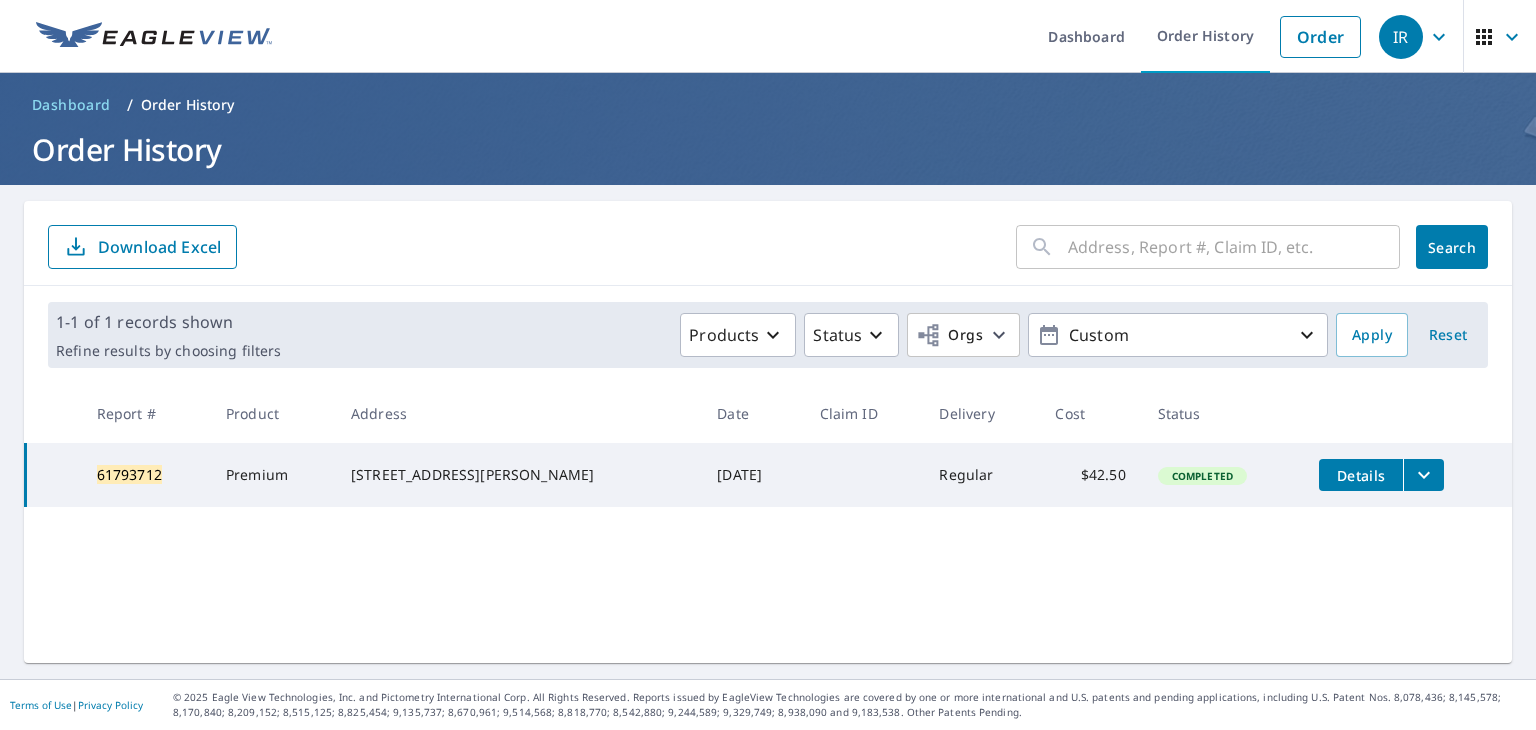 click at bounding box center (1234, 247) 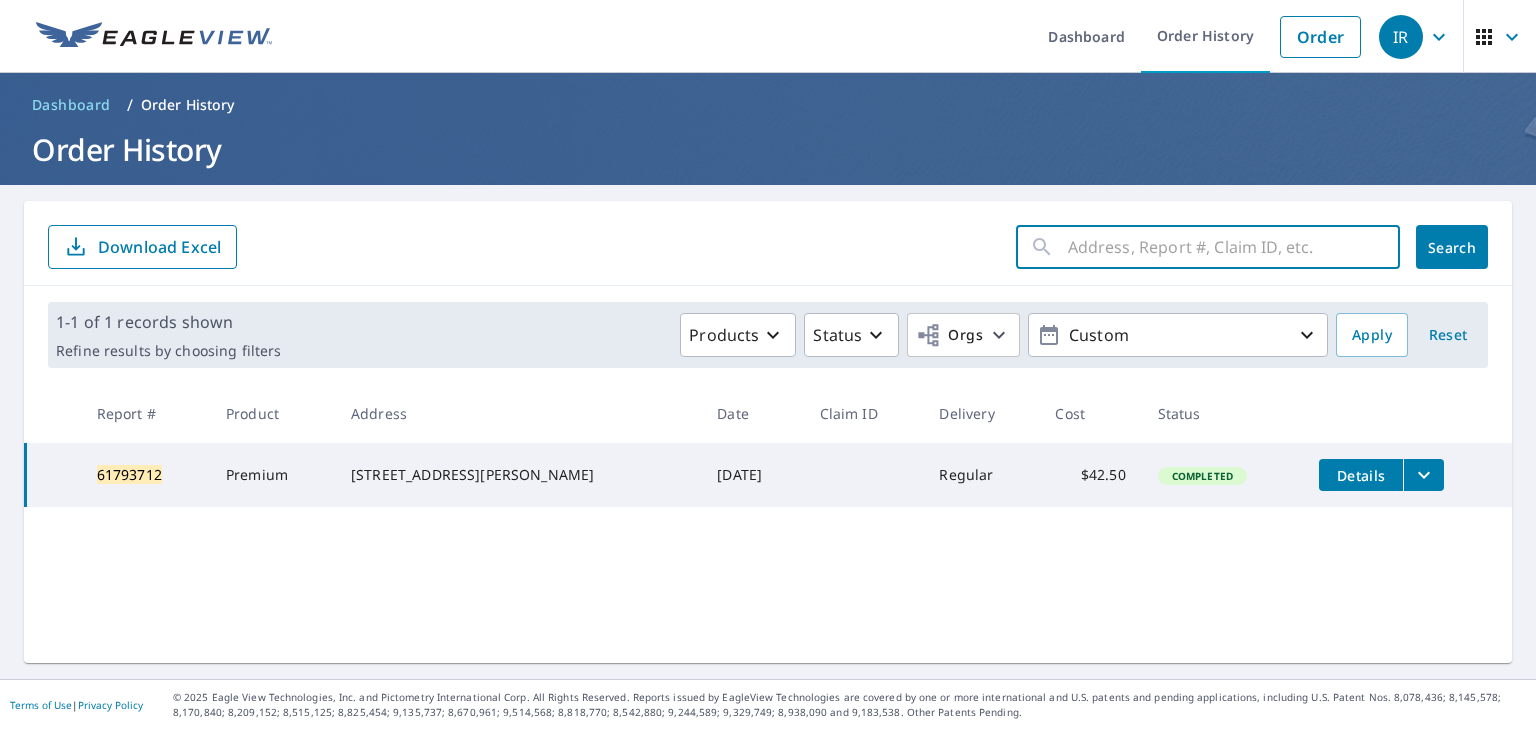 paste on "64467544" 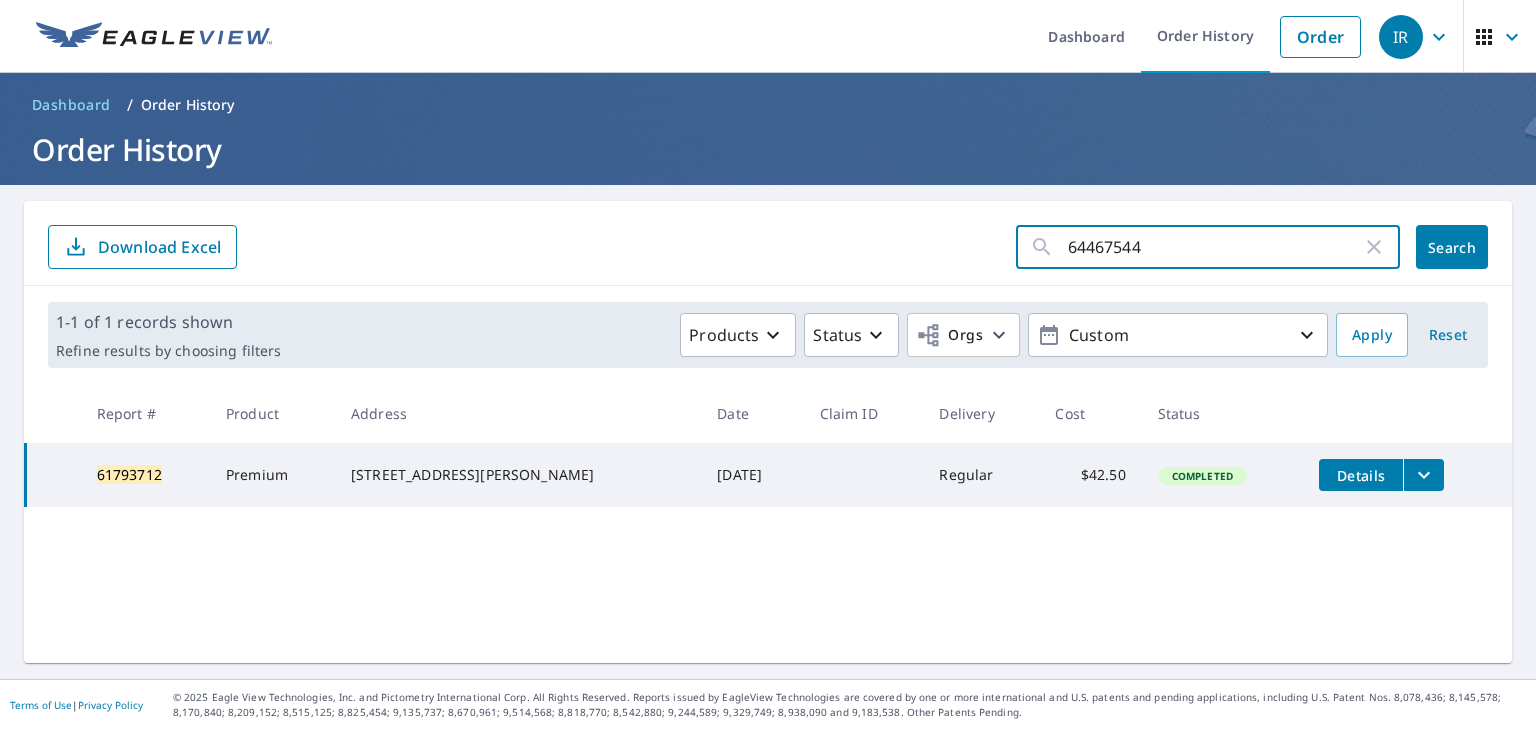 type on "64467544" 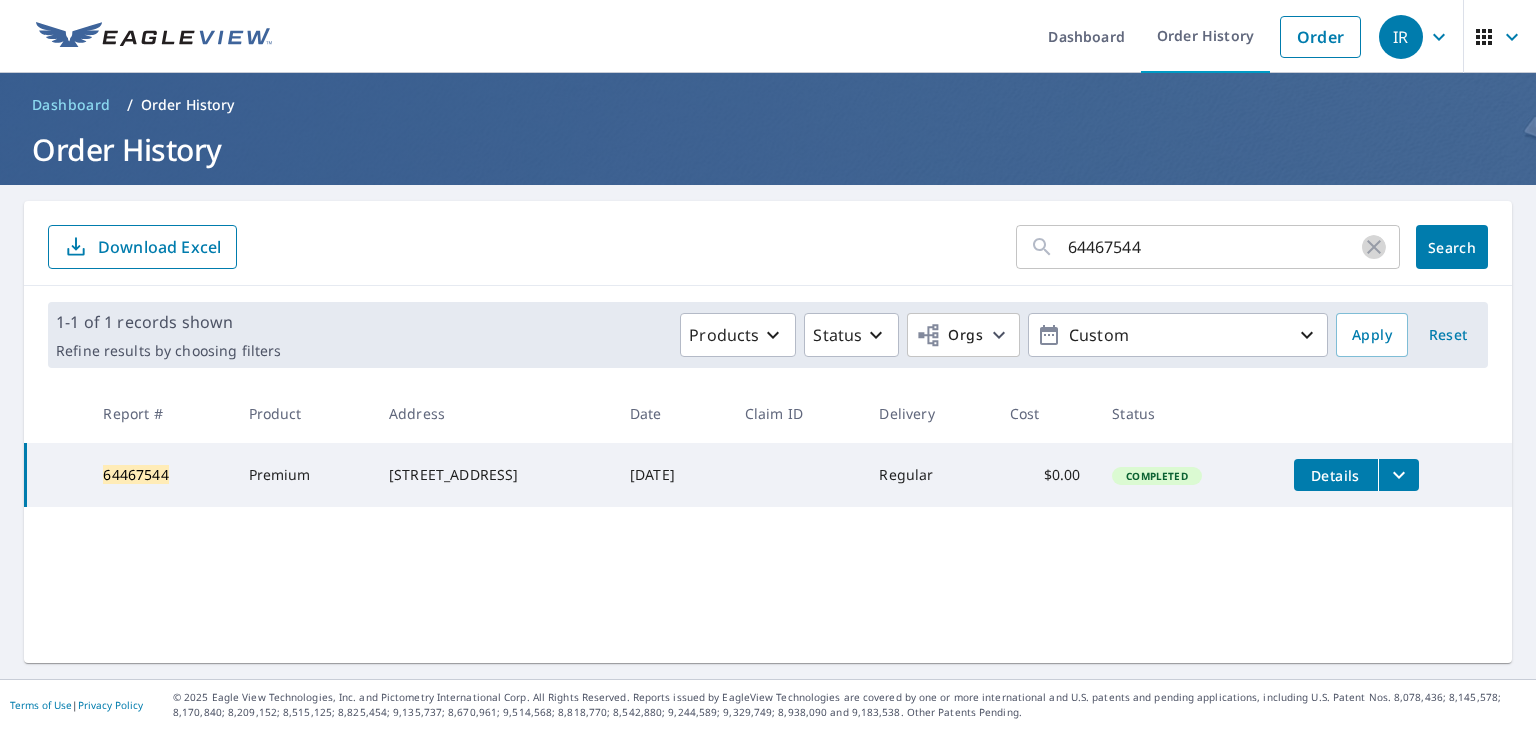click 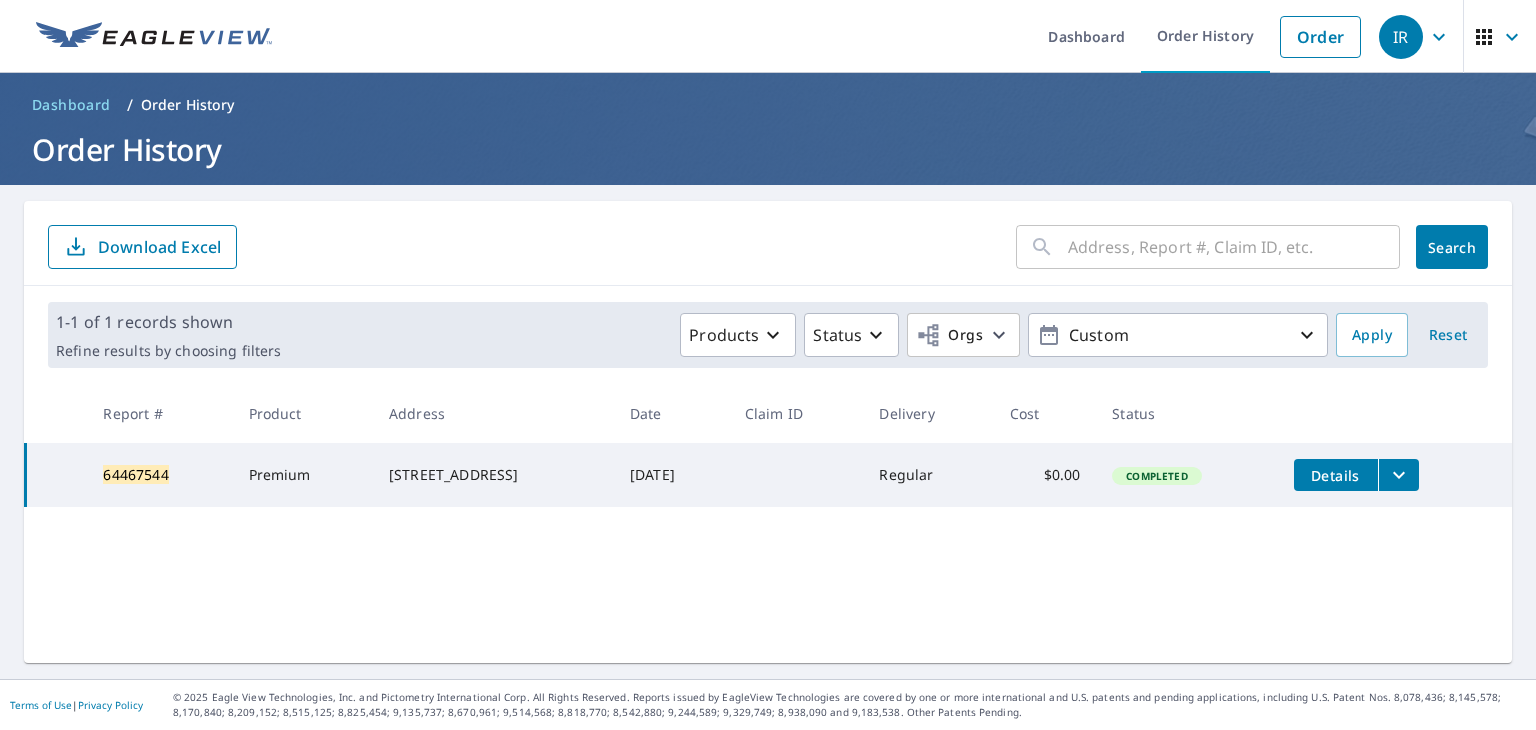 click at bounding box center [1234, 247] 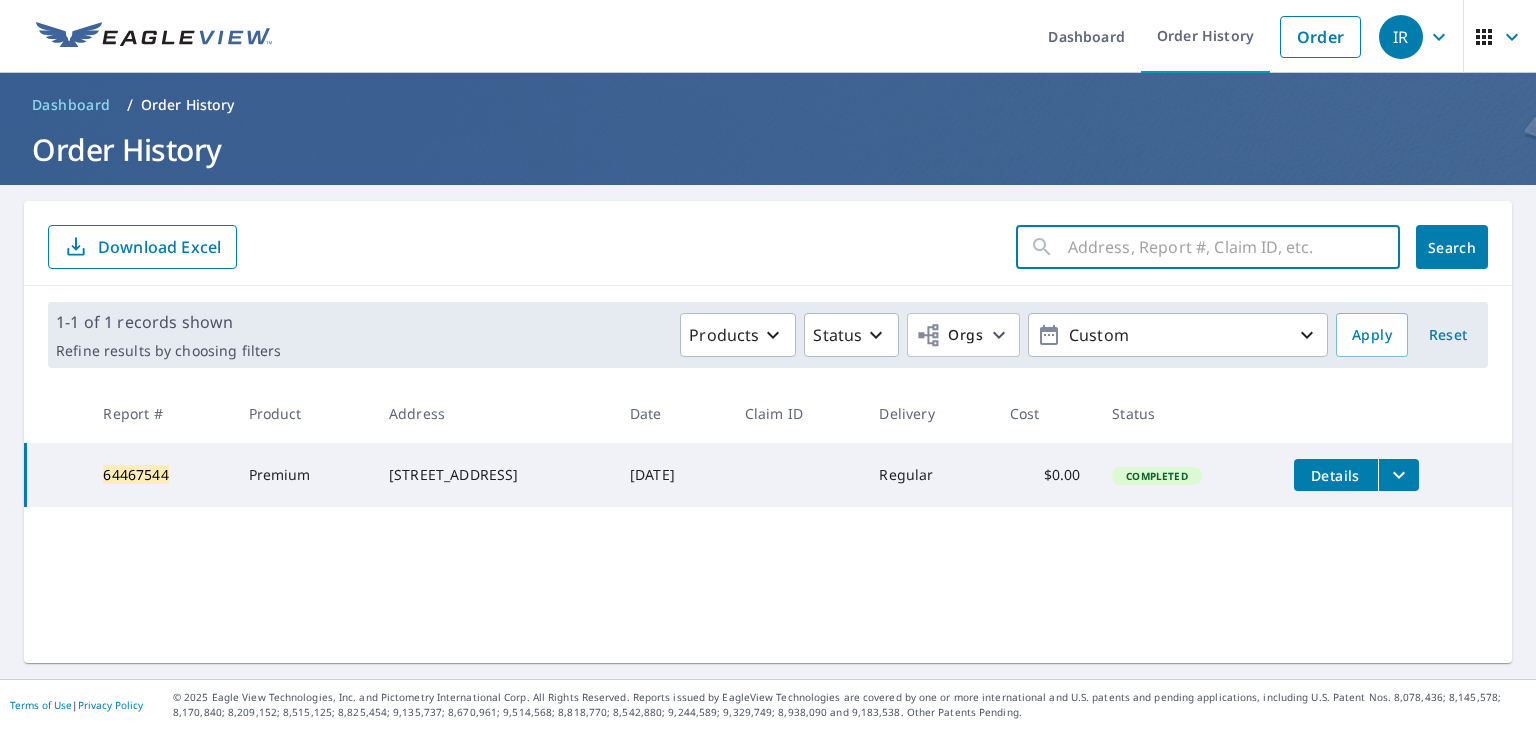 paste on "61408158" 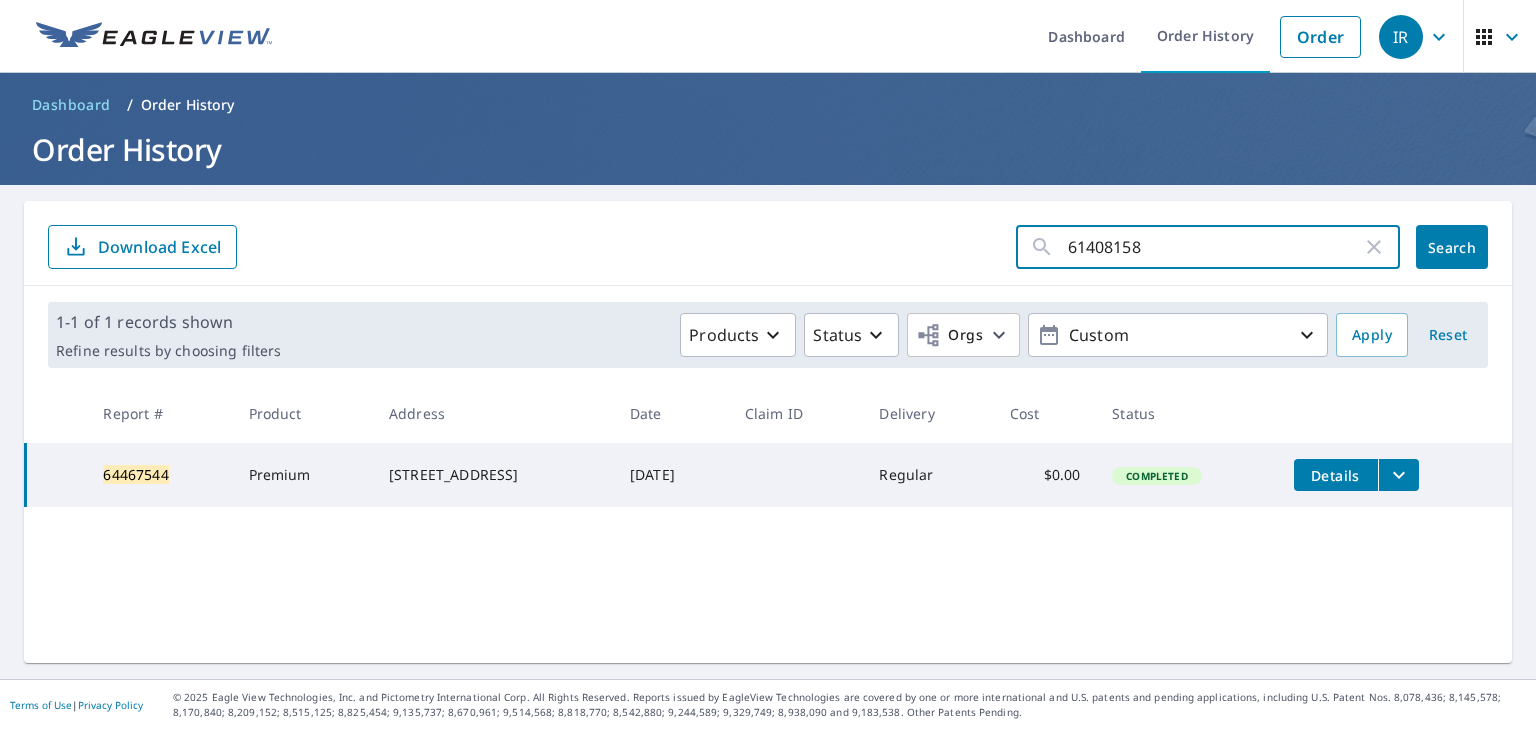 type on "61408158" 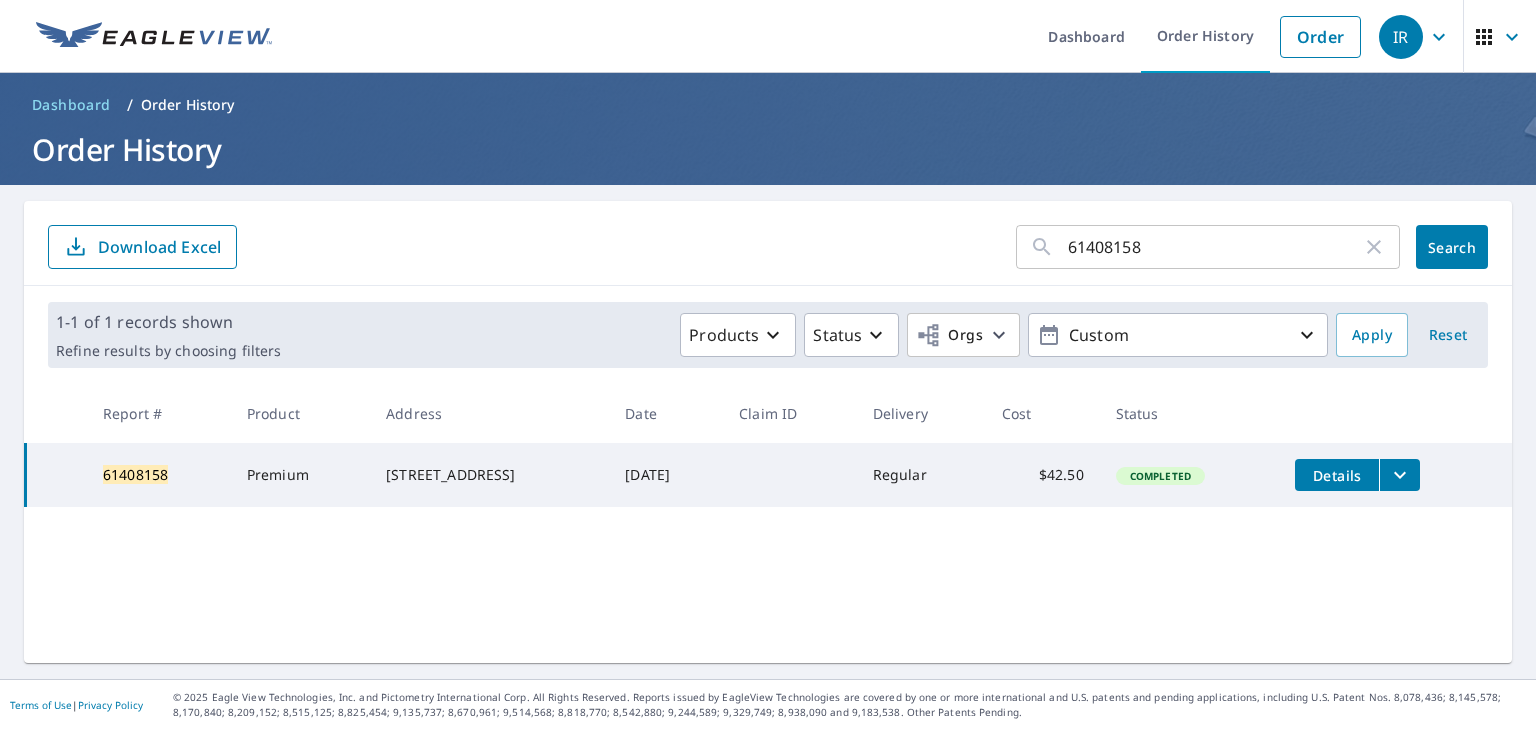 click 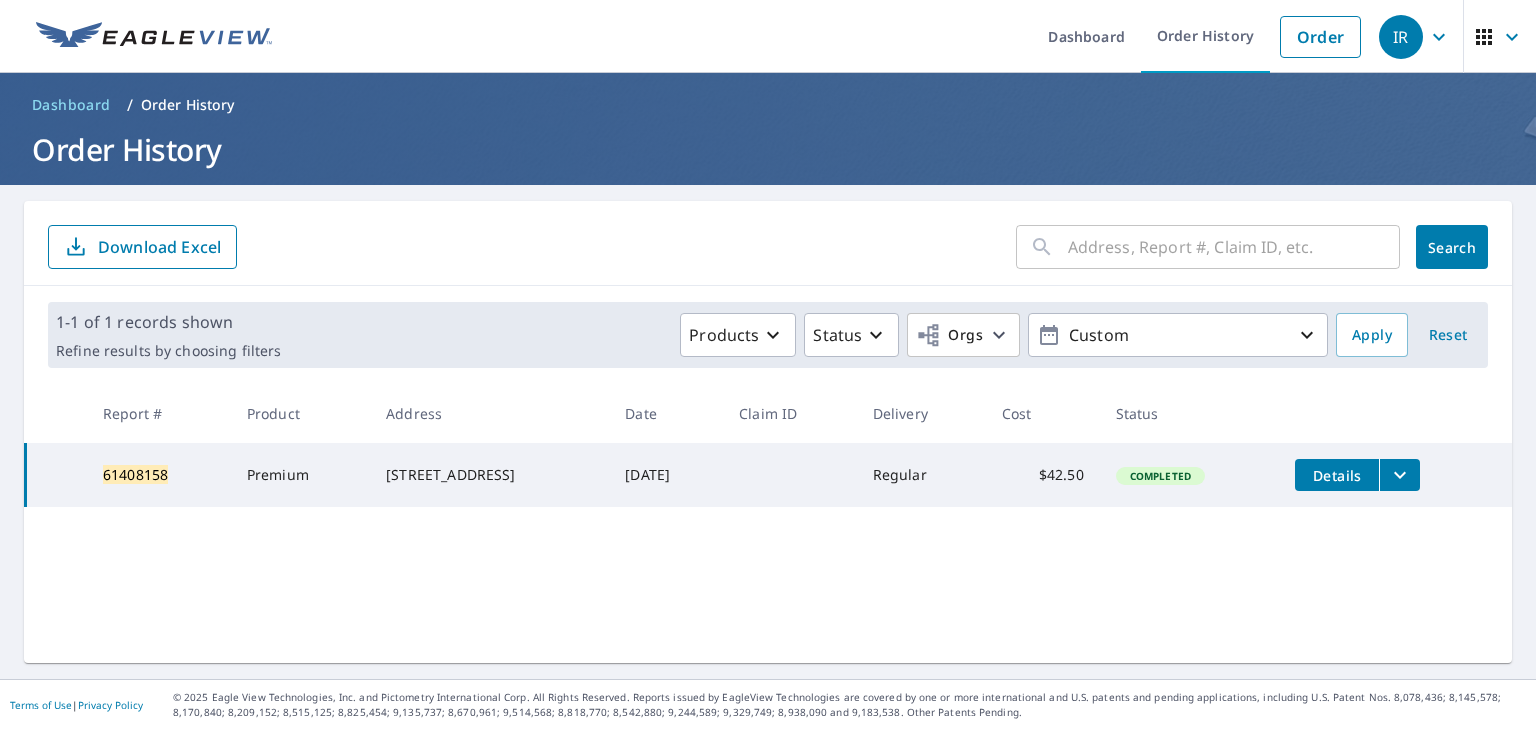click at bounding box center [1234, 247] 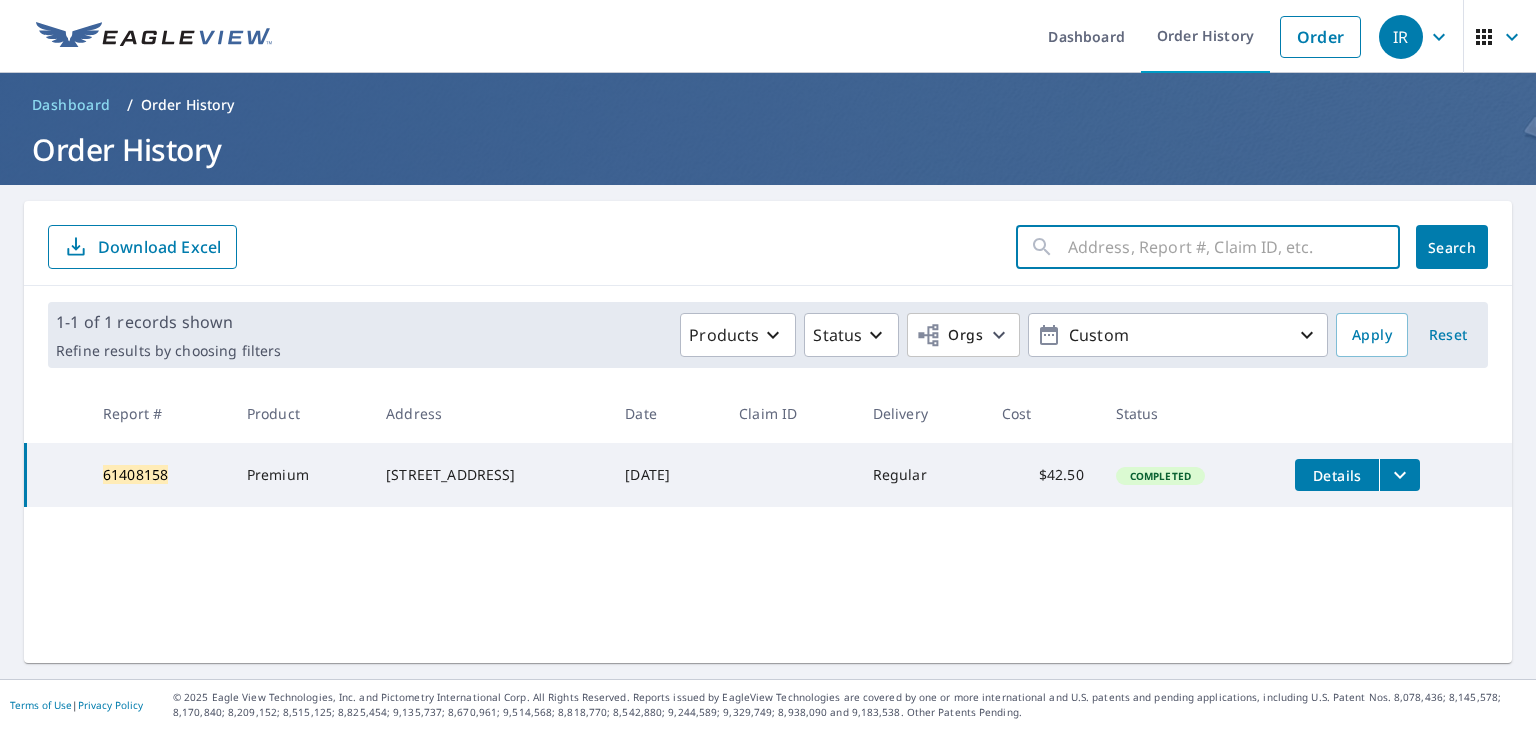 paste on "65974440" 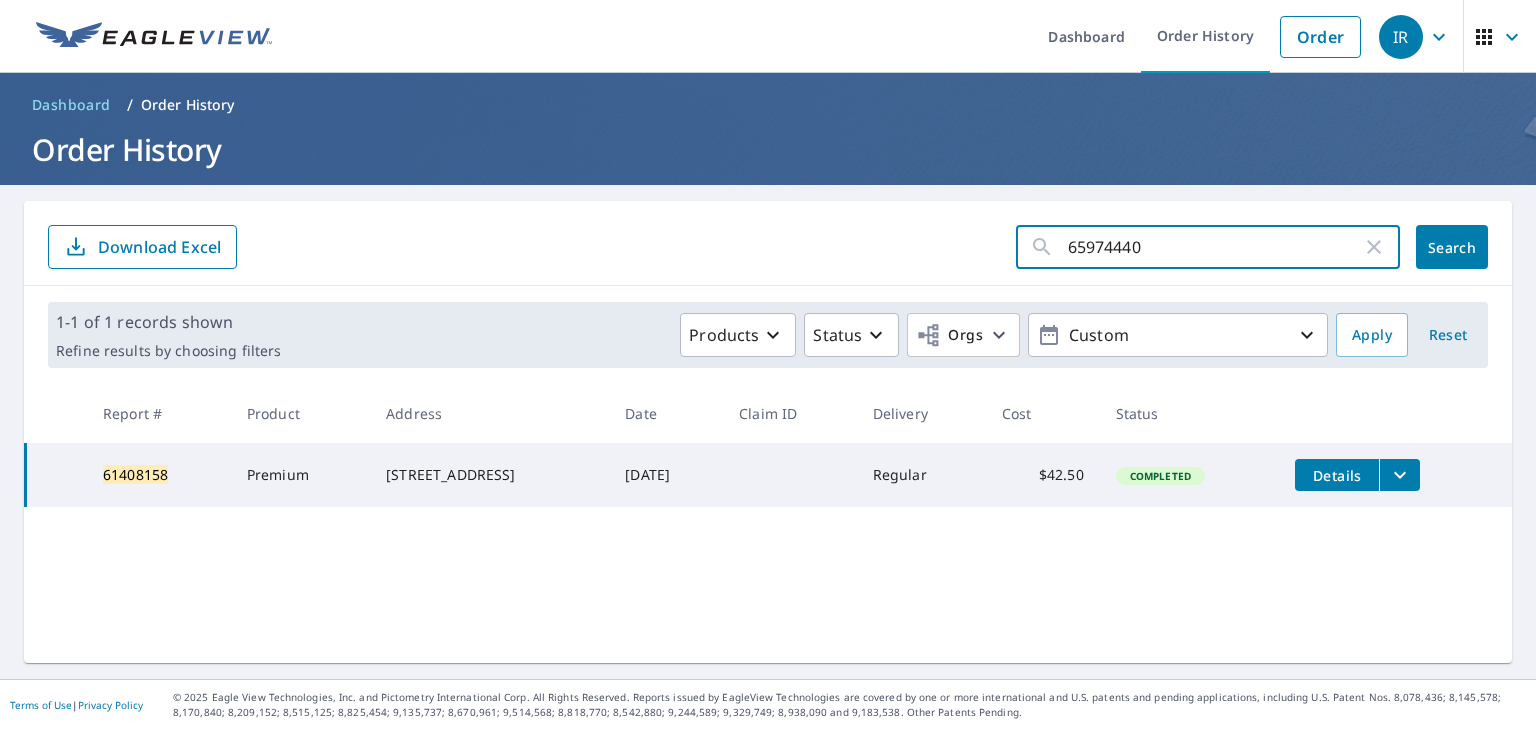 type on "65974440" 